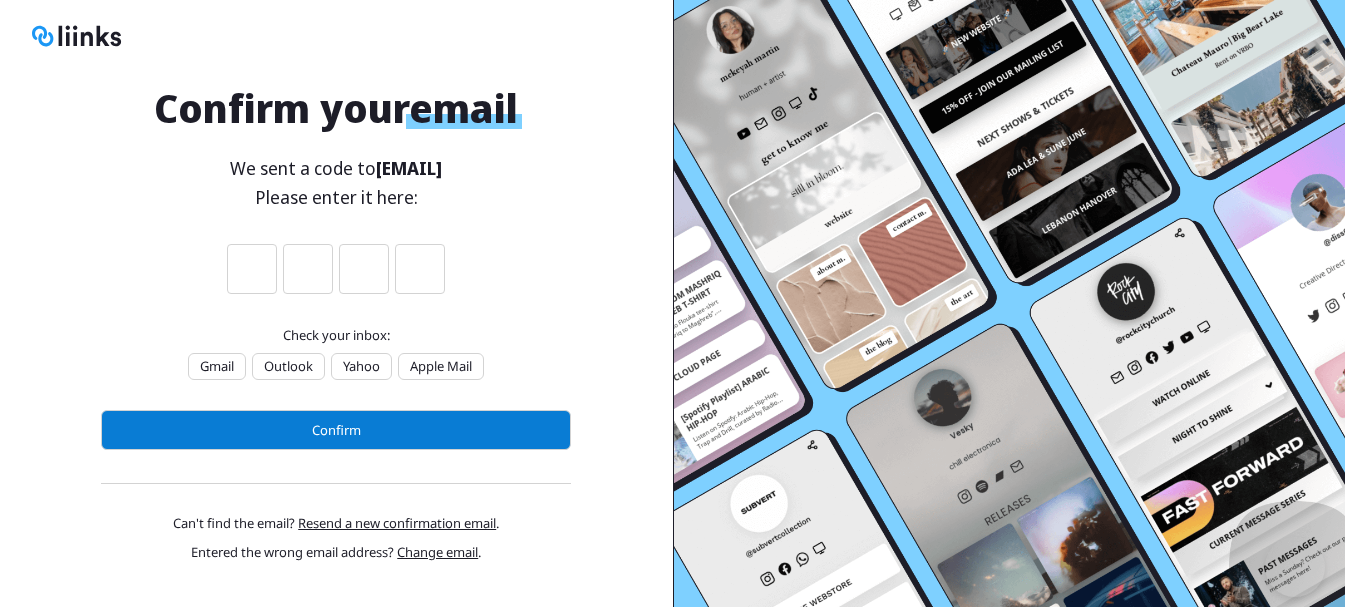scroll, scrollTop: 2, scrollLeft: 0, axis: vertical 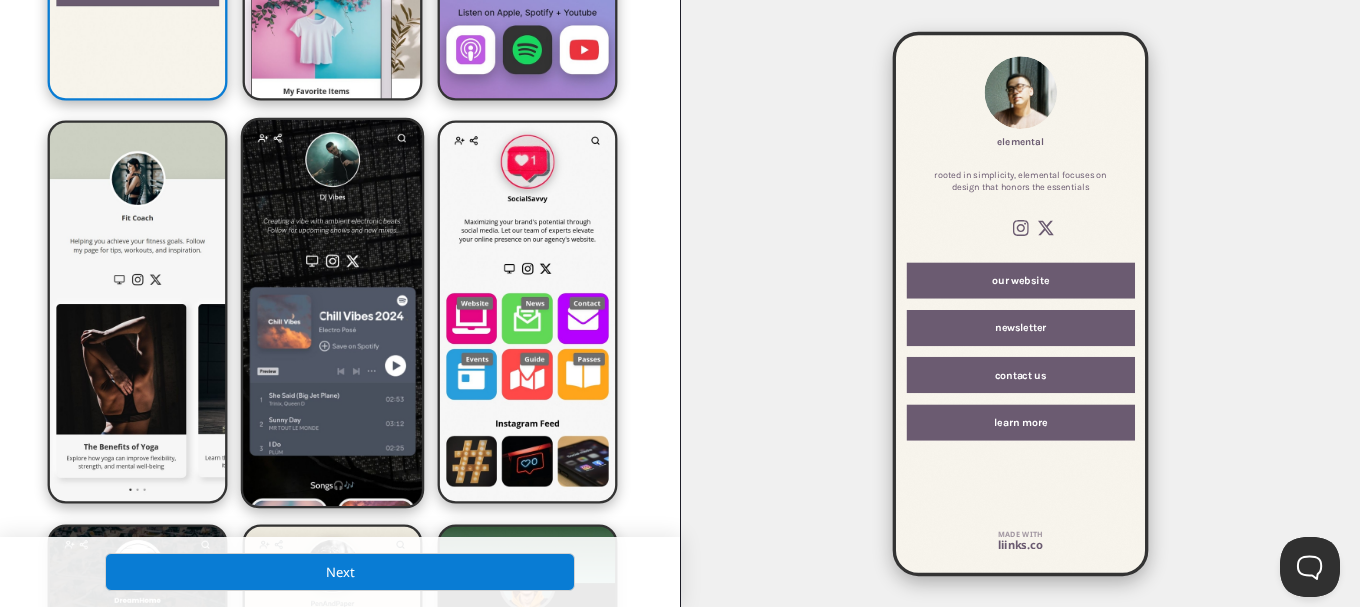 click at bounding box center (137, -92) 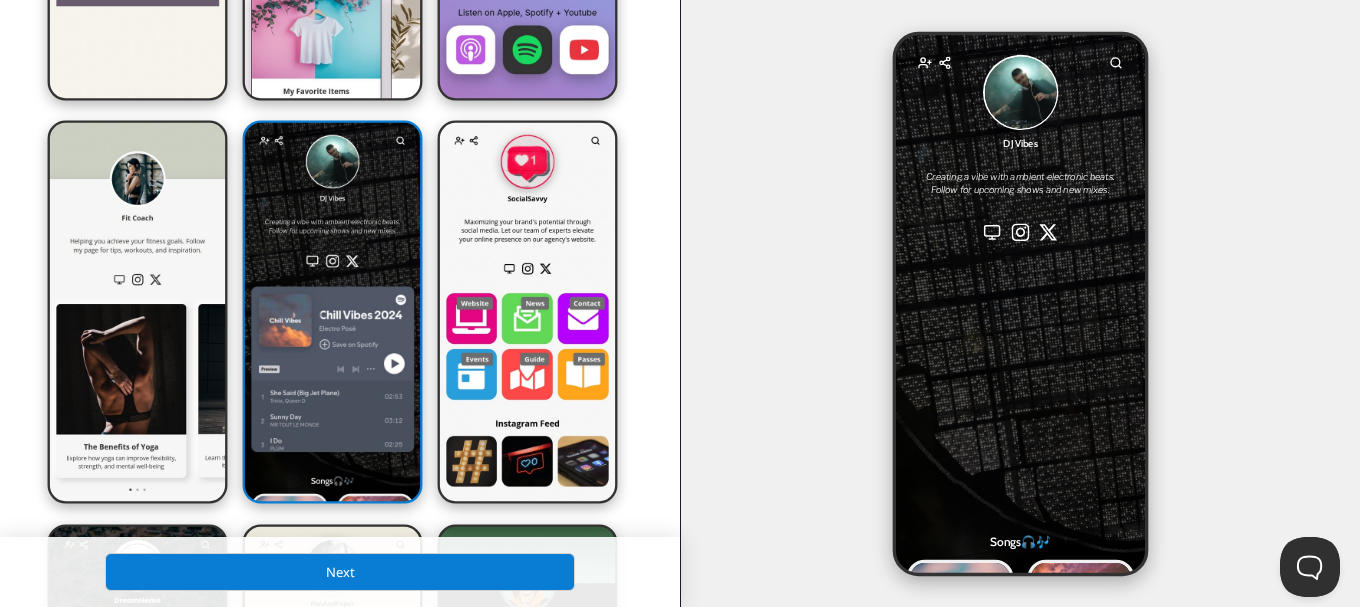 click on "Next" at bounding box center (340, 572) 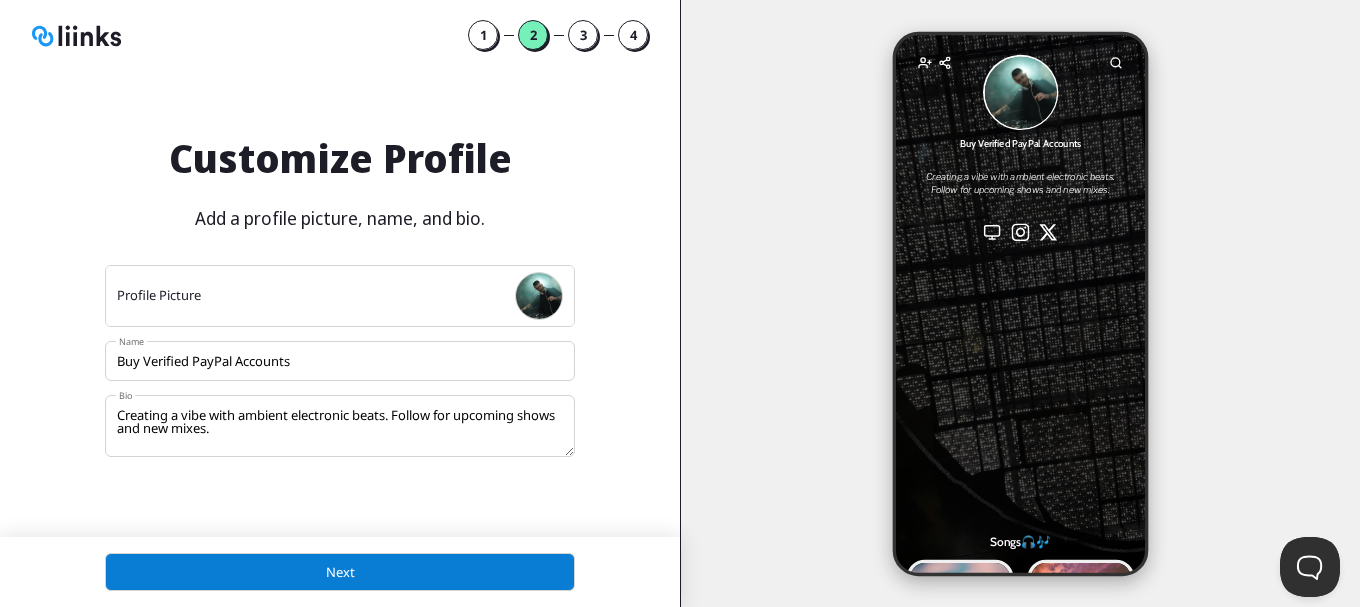 drag, startPoint x: 388, startPoint y: 354, endPoint x: 66, endPoint y: 372, distance: 322.50272 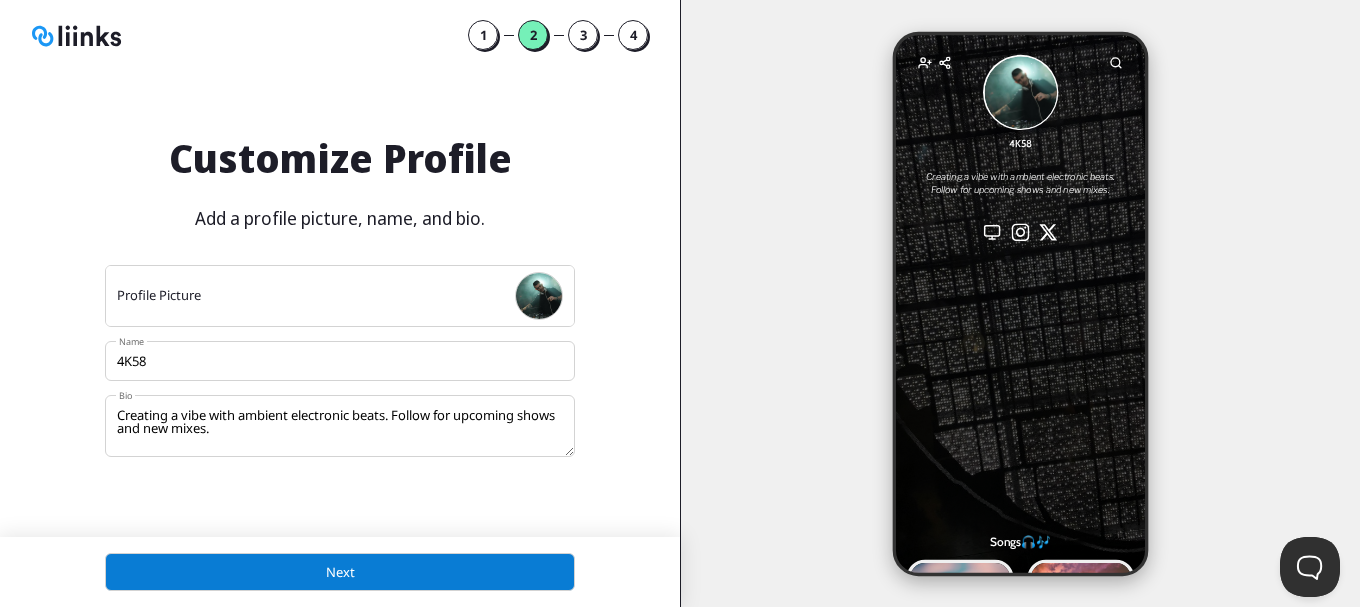 drag, startPoint x: 163, startPoint y: 346, endPoint x: 77, endPoint y: 366, distance: 88.29496 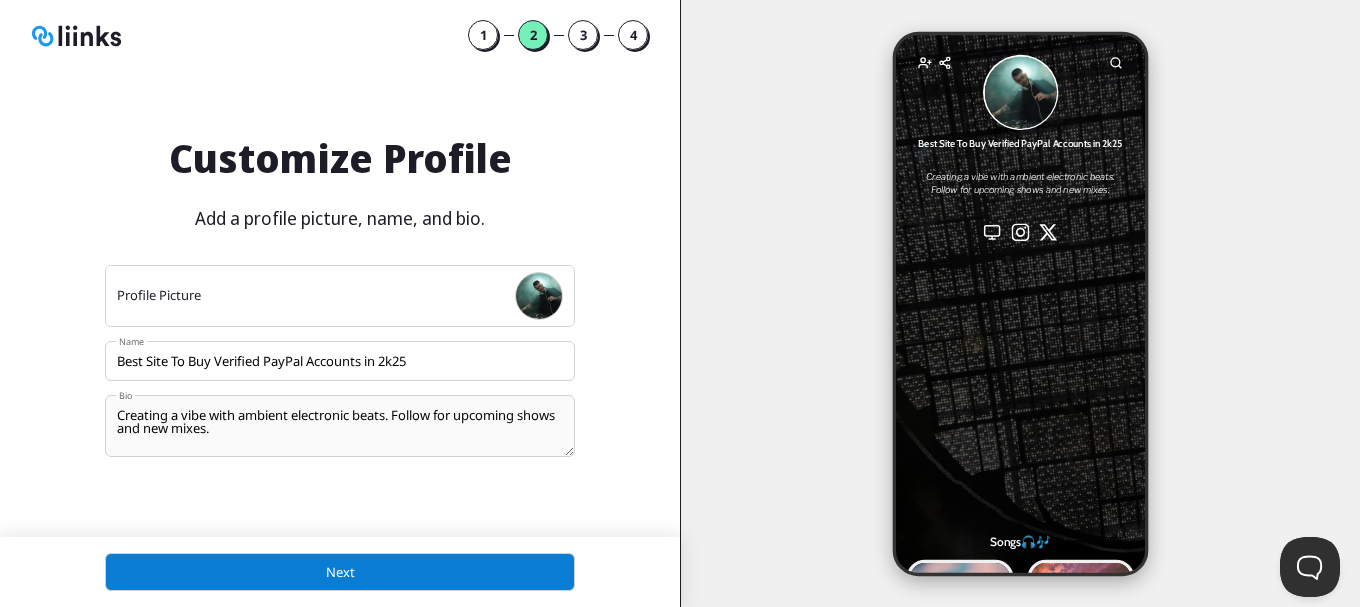 type on "Best Site To Buy Verified PayPal Accounts in 2k25" 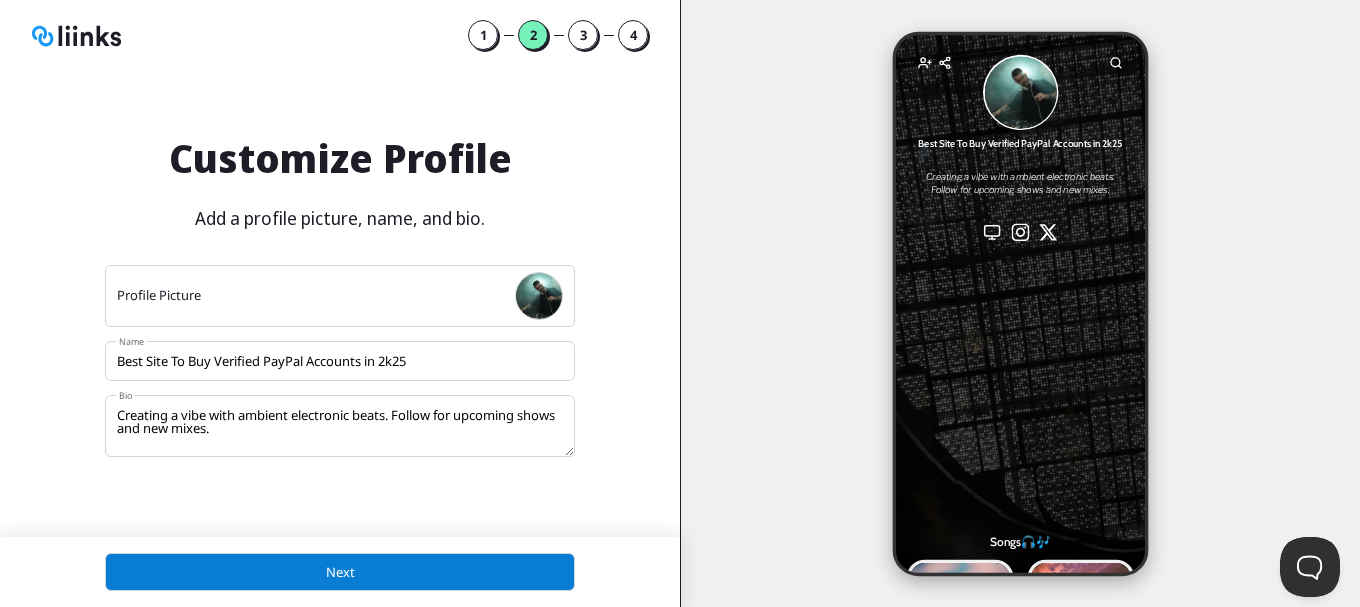 drag, startPoint x: 282, startPoint y: 436, endPoint x: 89, endPoint y: 400, distance: 196.32881 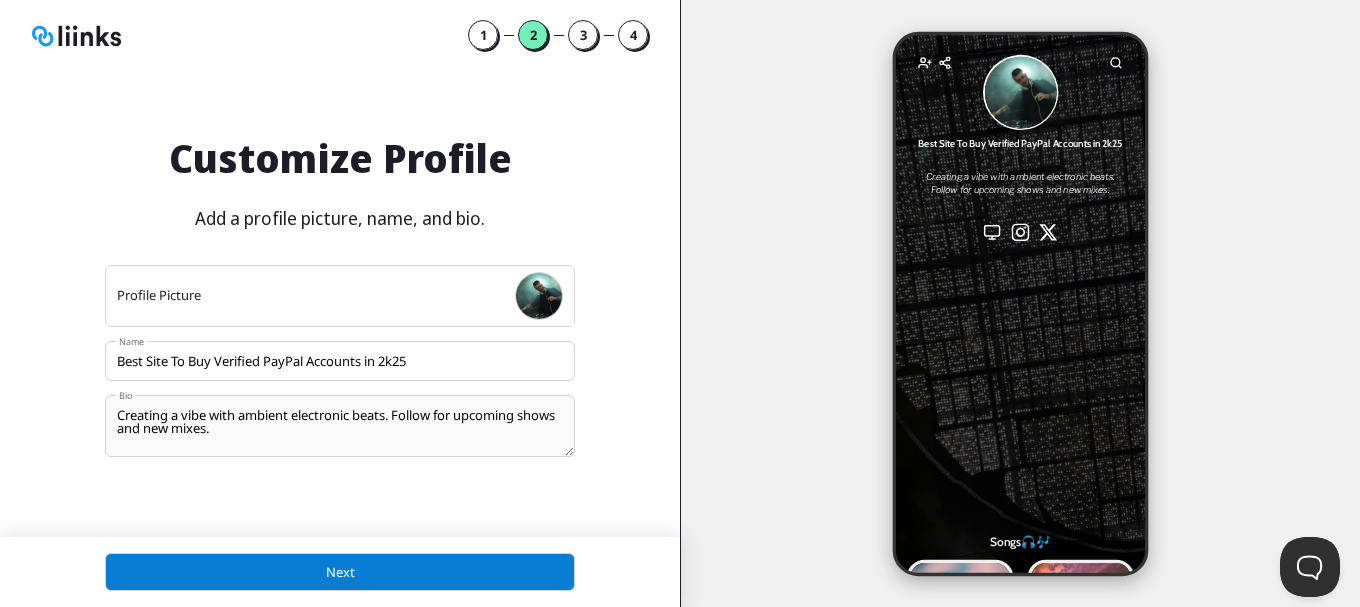 paste on "Buy Verified PayPal Accounts
We offer fully verified PayPal accounts with confirmed email, phone, and bank details, perfect for personal or business use. Whether you’re starting a new venture or need a backup account, our verified PayPal accounts ensure smooth and safe transactions worldwide.
24/7 Ready for Customer Support.
Email:[EMAIL]
Microsoft Teams:UsUkSMMSeller
Telegram:@Usuksmmseller
WhatsApp:[PHONE]" 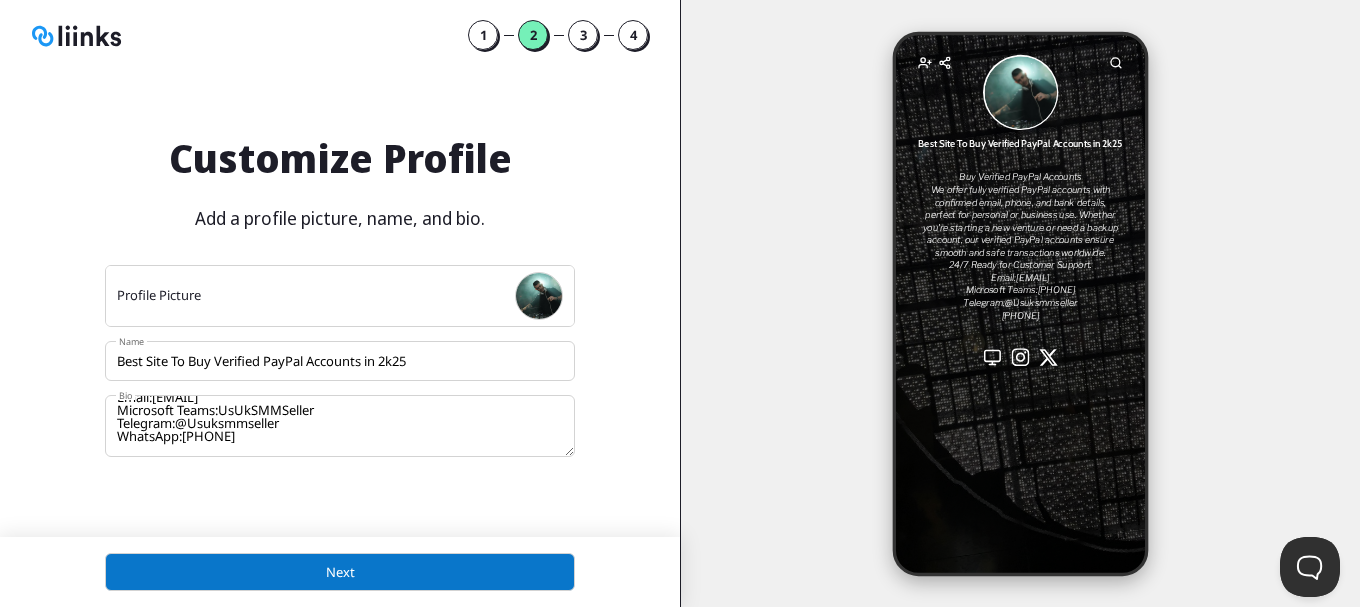type on "Buy Verified PayPal Accounts
We offer fully verified PayPal accounts with confirmed email, phone, and bank details, perfect for personal or business use. Whether you’re starting a new venture or need a backup account, our verified PayPal accounts ensure smooth and safe transactions worldwide.
24/7 Ready for Customer Support.
Email:[EMAIL]
Microsoft Teams:UsUkSMMSeller
Telegram:@Usuksmmseller
WhatsApp:[PHONE]" 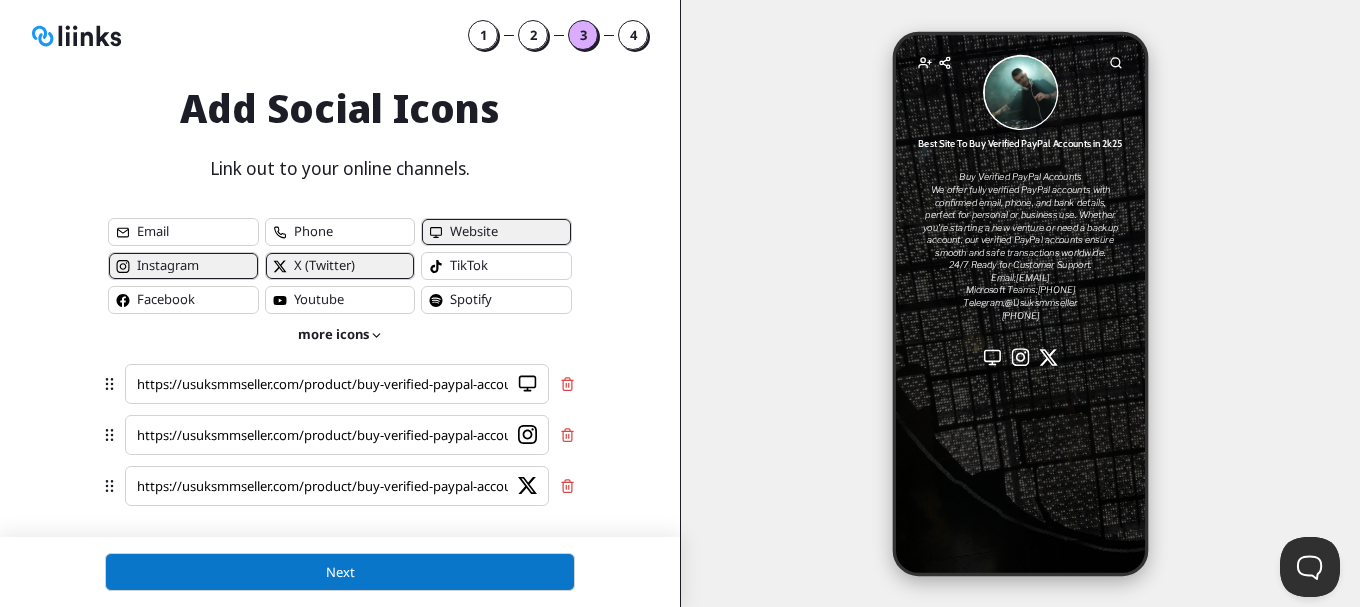 click on "Next" at bounding box center [340, 572] 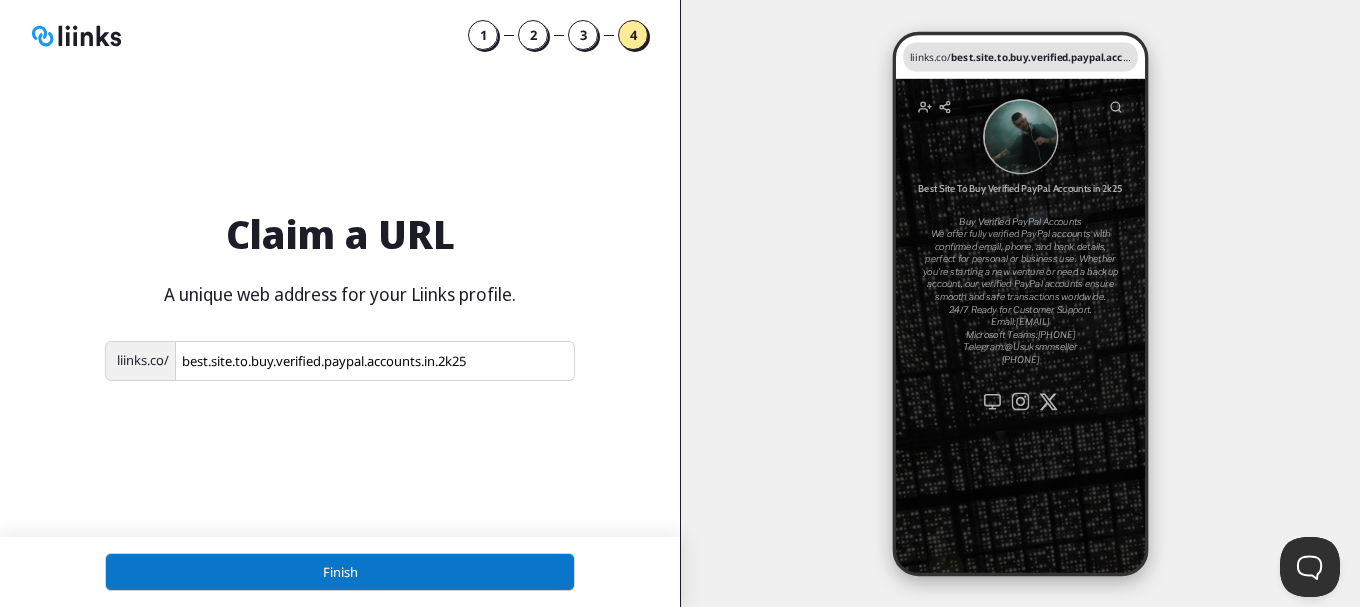 click on "Finish" at bounding box center (340, 572) 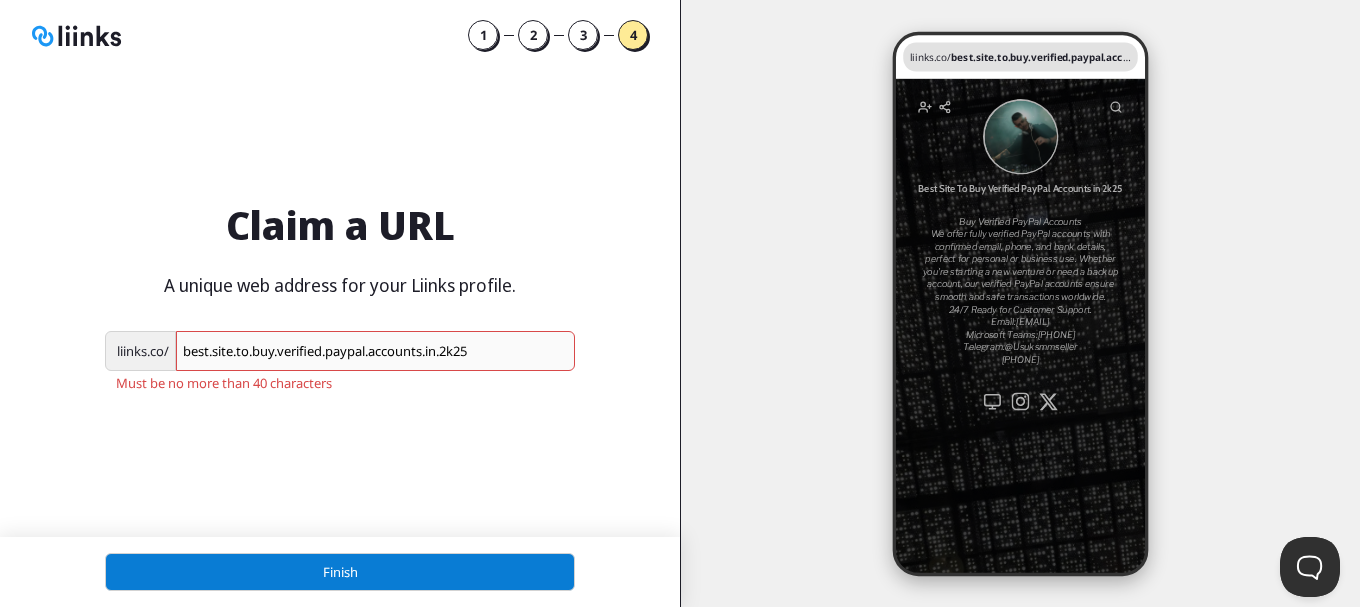 drag, startPoint x: 497, startPoint y: 350, endPoint x: 182, endPoint y: 350, distance: 315 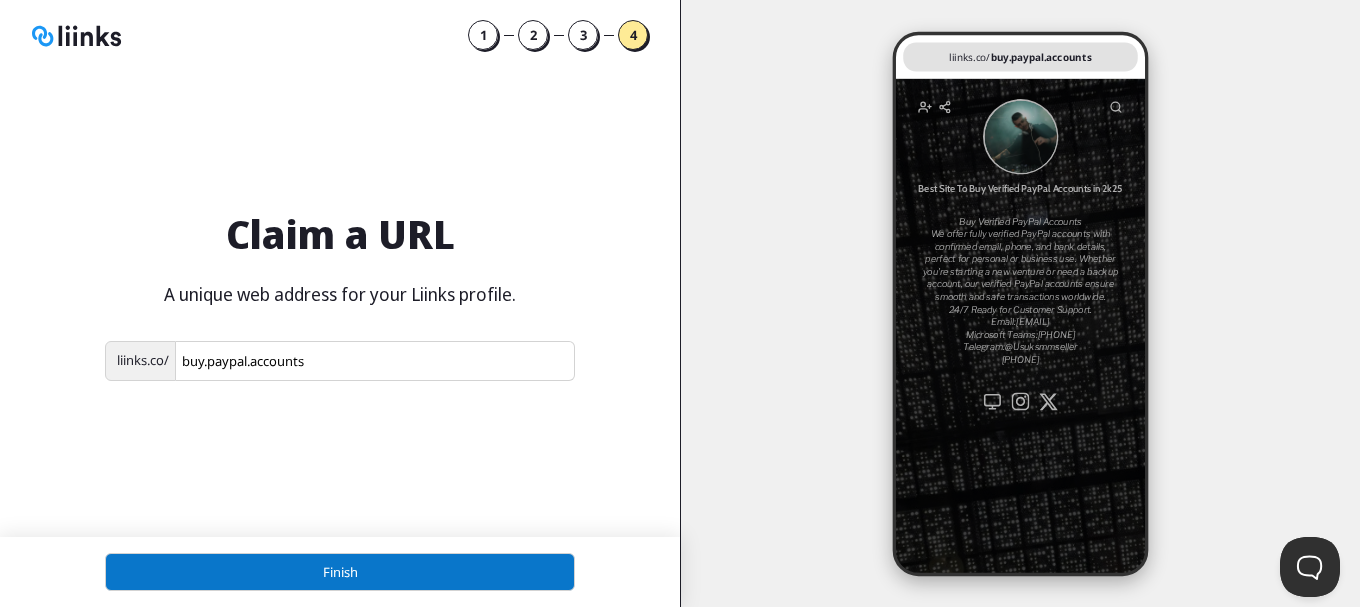 click on "Finish" at bounding box center (340, 572) 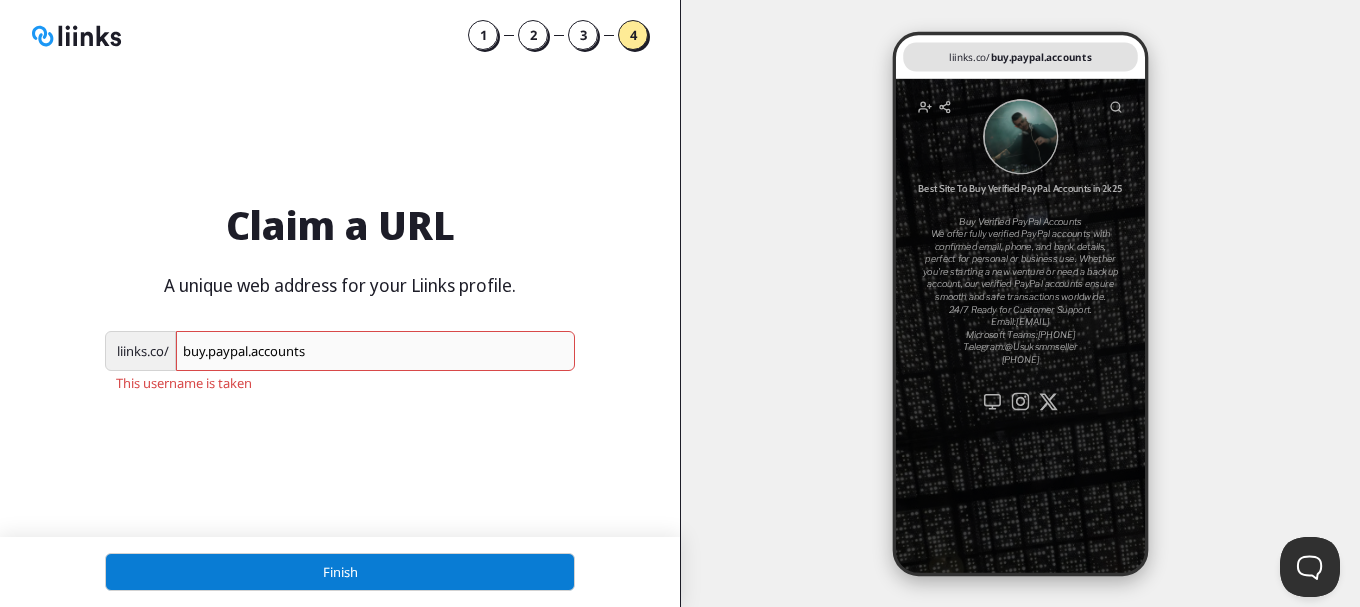 drag, startPoint x: 255, startPoint y: 350, endPoint x: 213, endPoint y: 358, distance: 42.755116 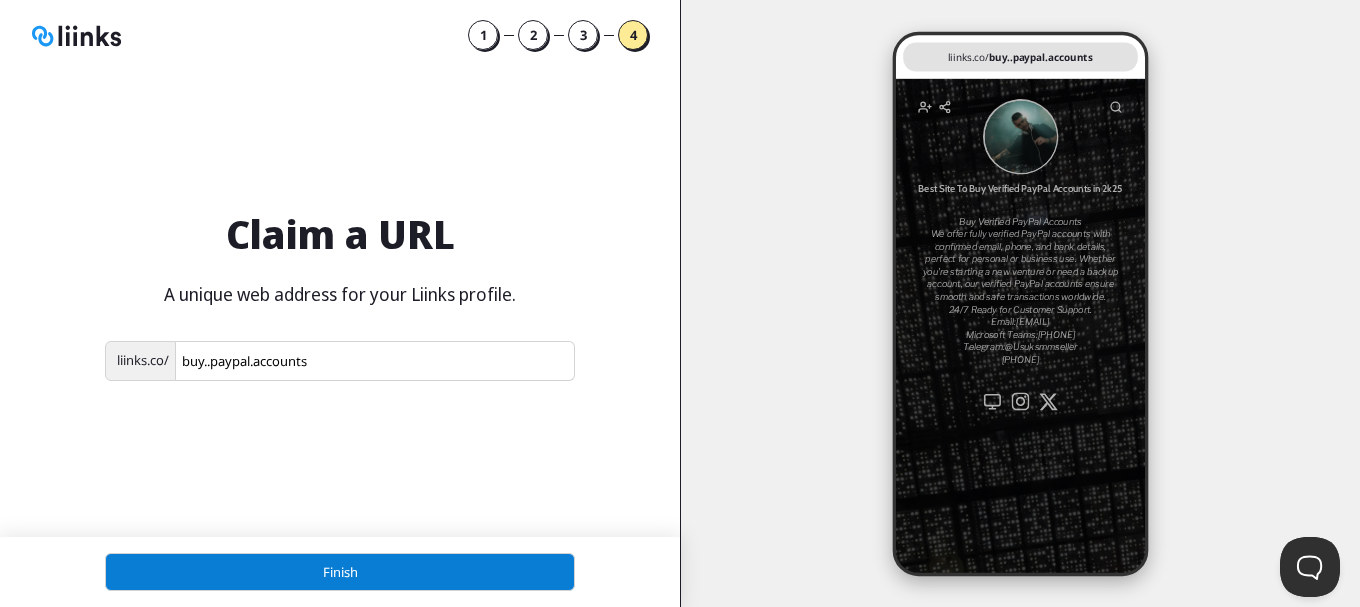 drag, startPoint x: 362, startPoint y: 577, endPoint x: 377, endPoint y: 438, distance: 139.807 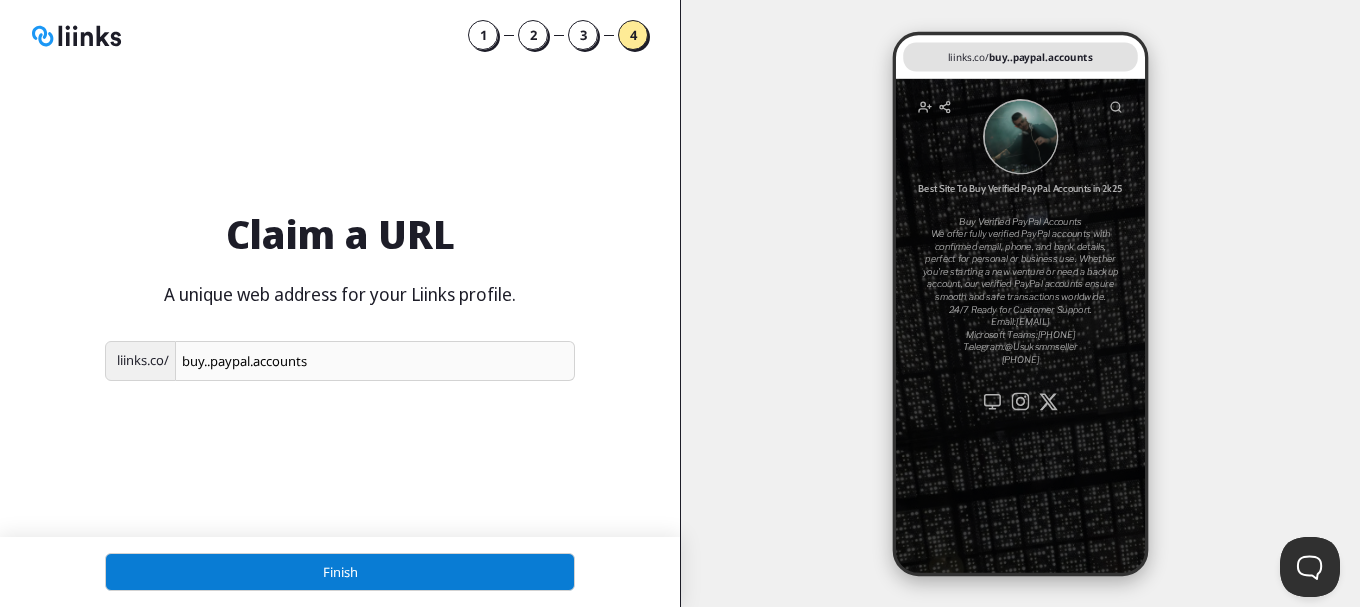 drag, startPoint x: 210, startPoint y: 357, endPoint x: 256, endPoint y: 369, distance: 47.539455 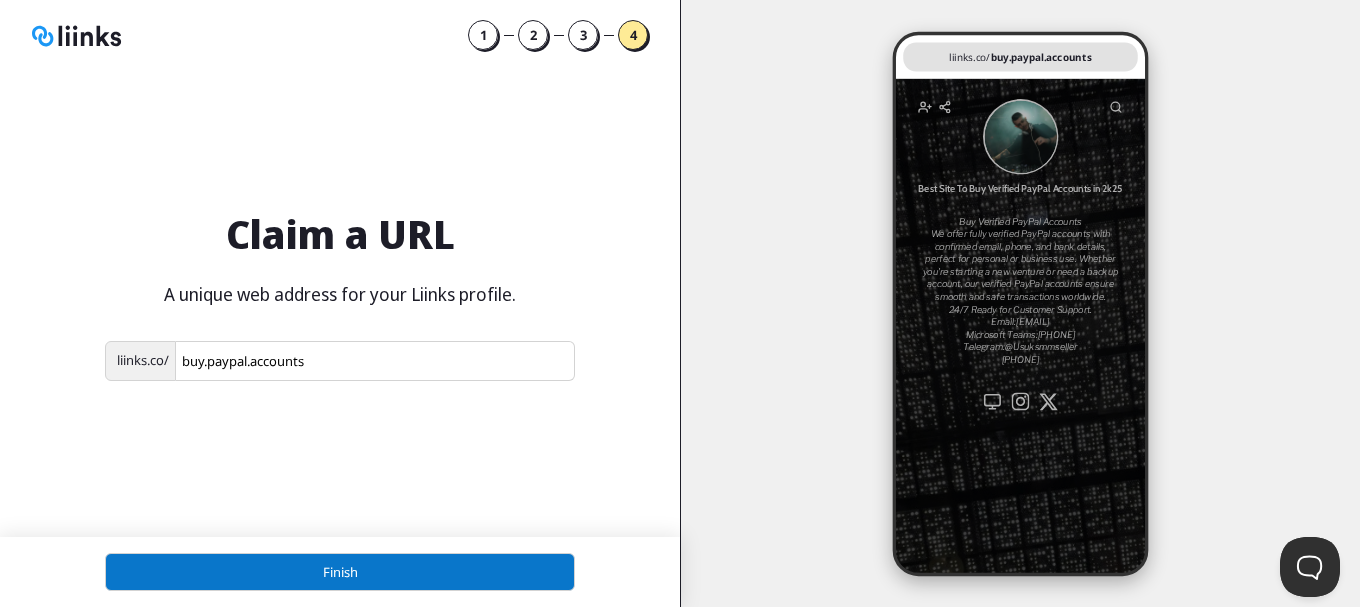 type on "buy.paypal.accounts" 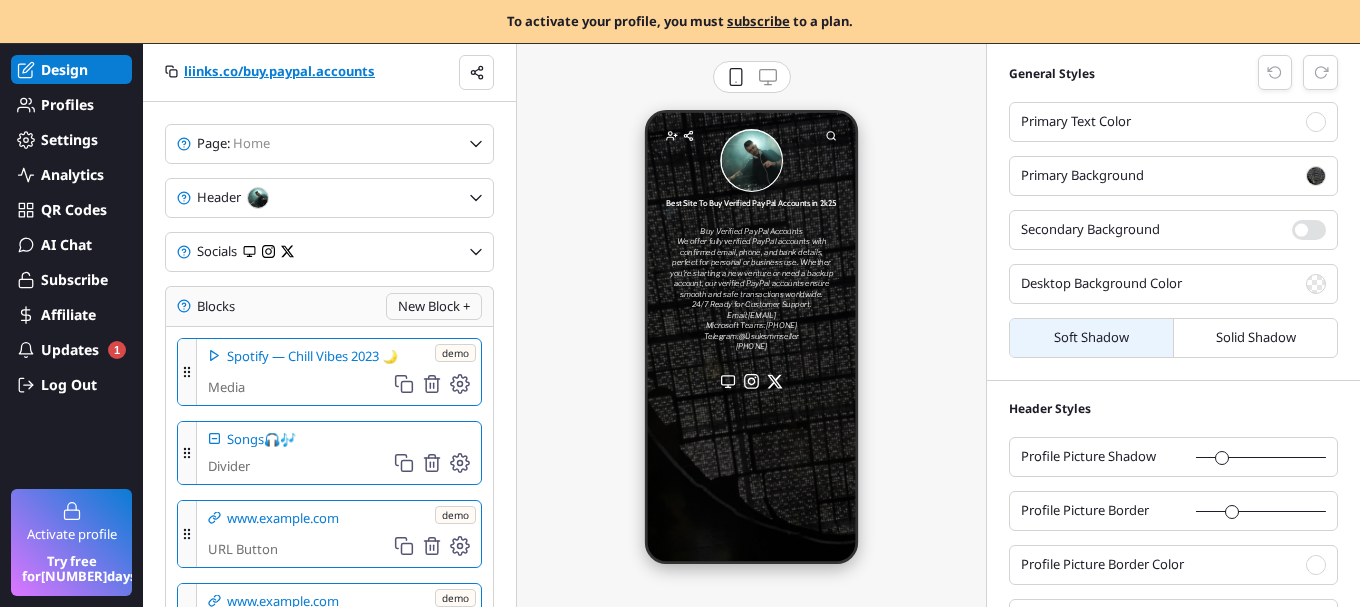 click on "New Block +" at bounding box center (434, 306) 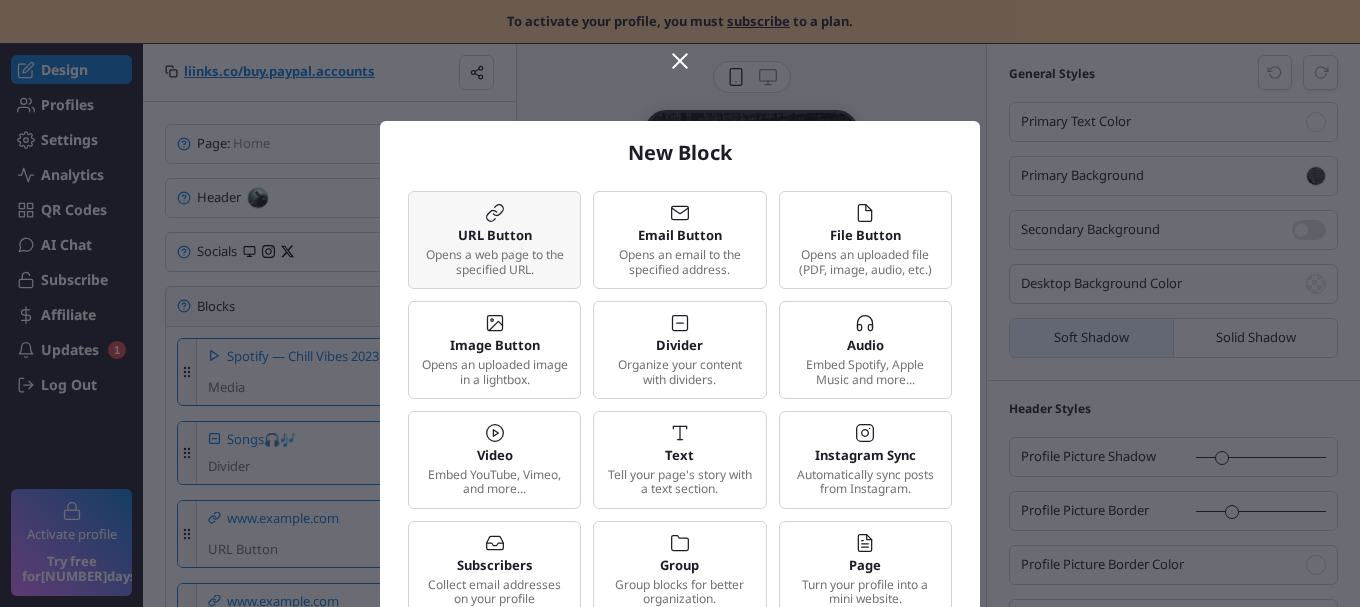 scroll, scrollTop: 200, scrollLeft: 0, axis: vertical 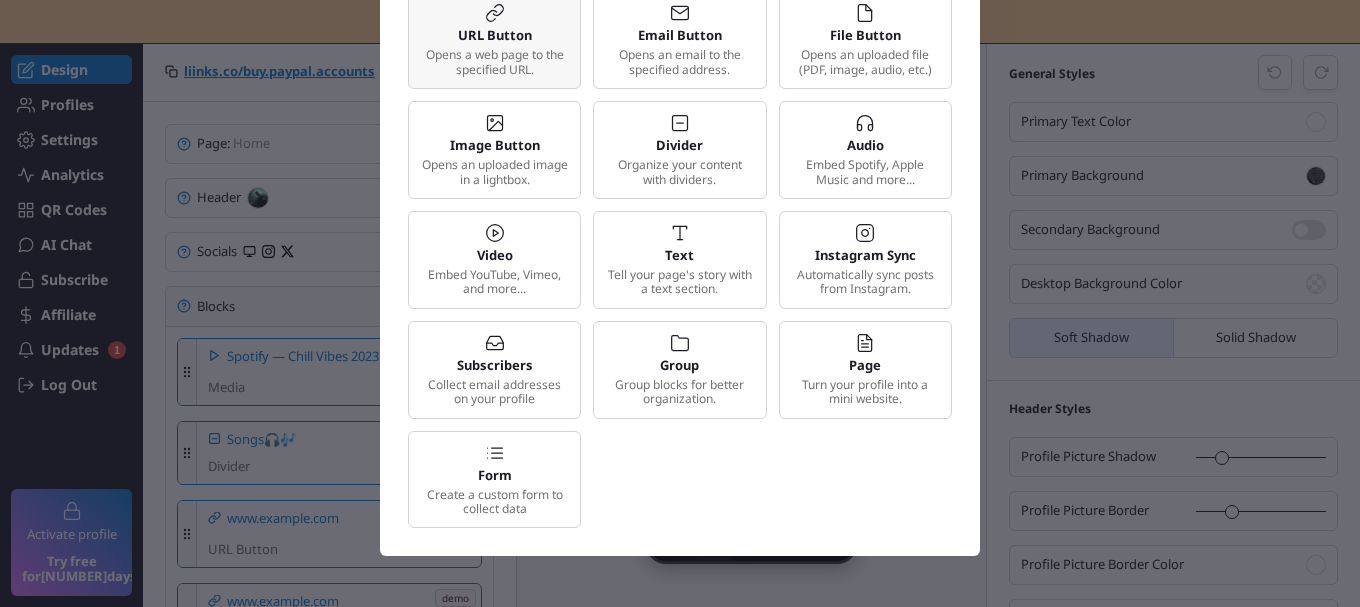 click on "Opens a web page to the specified URL." at bounding box center (494, 62) 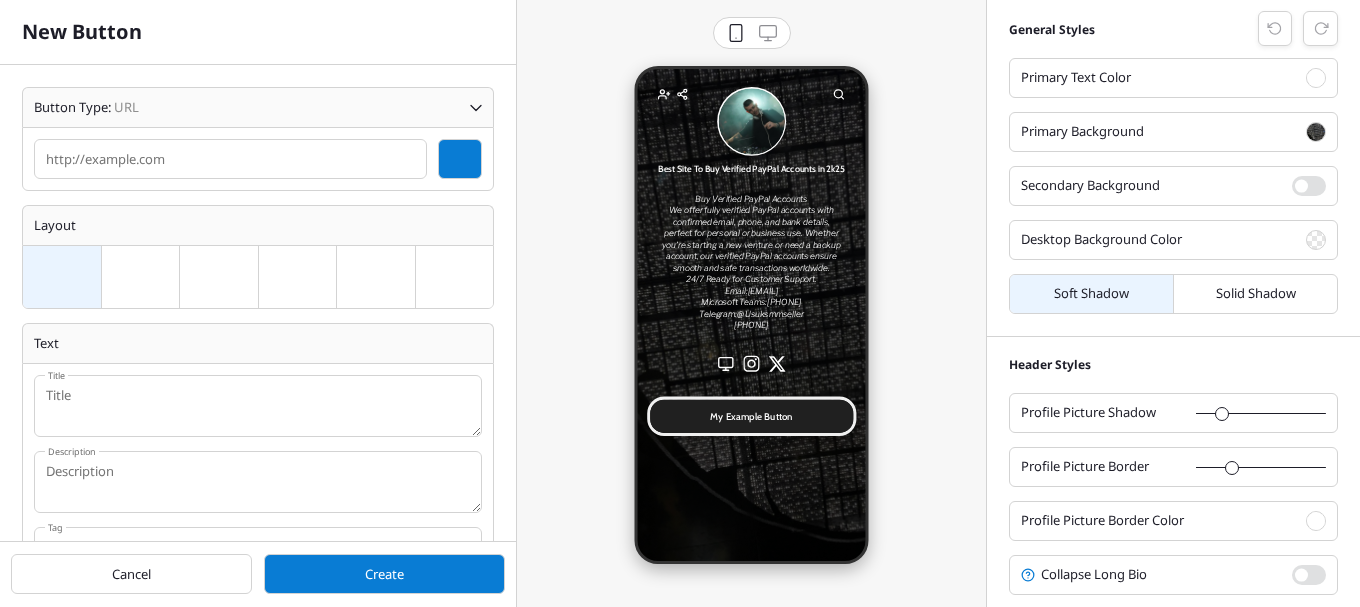 scroll, scrollTop: 10, scrollLeft: 10, axis: both 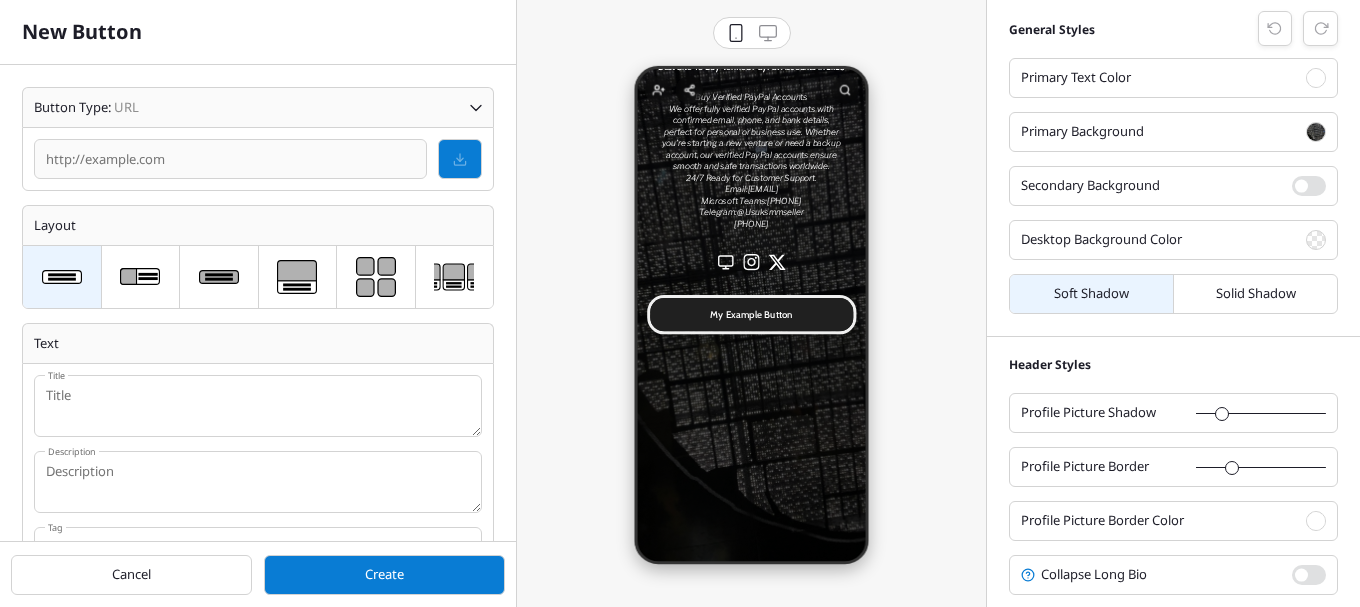 click at bounding box center [230, 159] 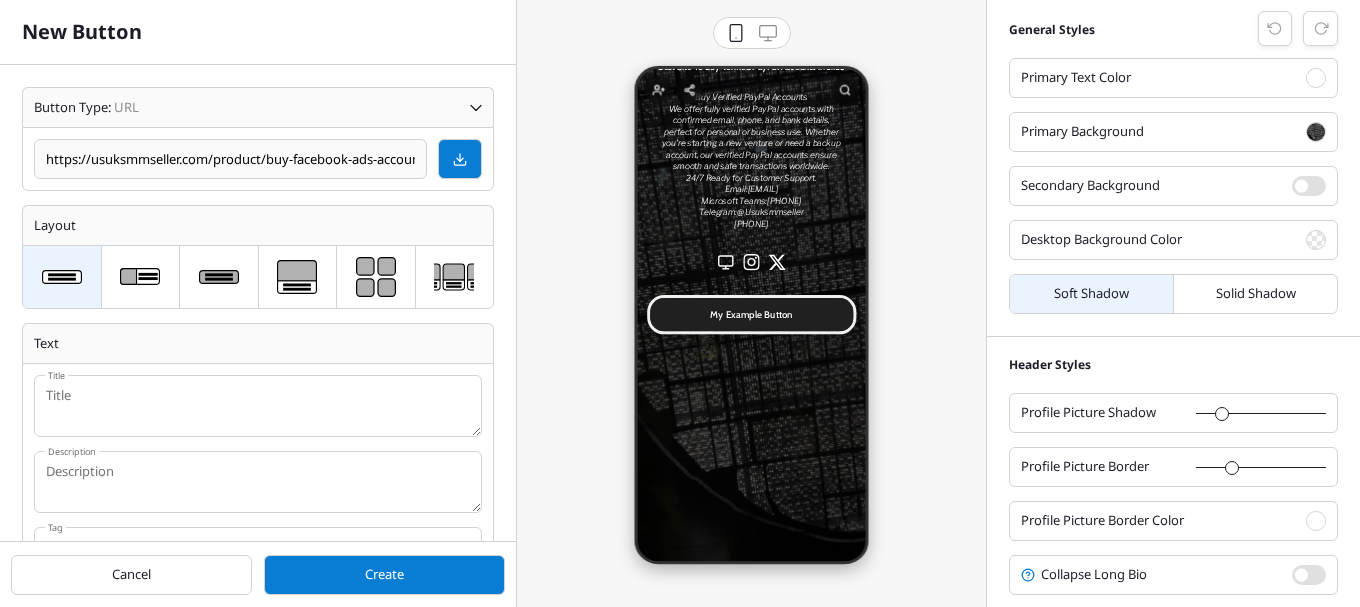 scroll, scrollTop: 0, scrollLeft: 41, axis: horizontal 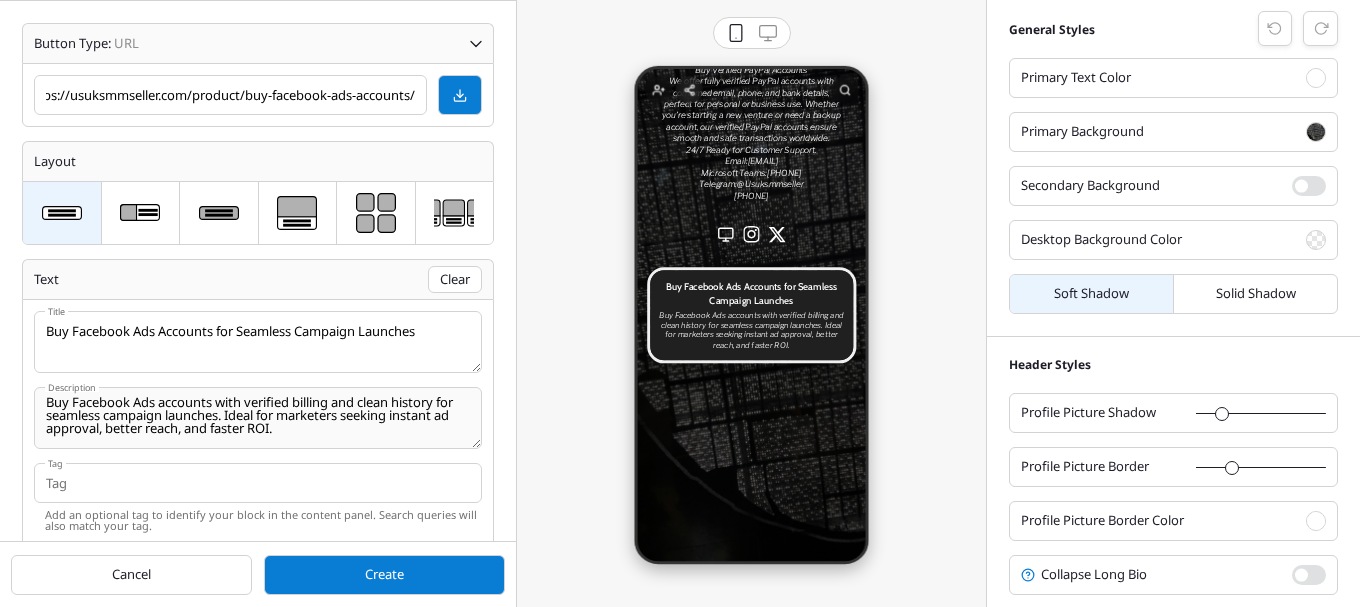 type on "https://usuksmmseller.com/product/buy-facebook-ads-accounts/" 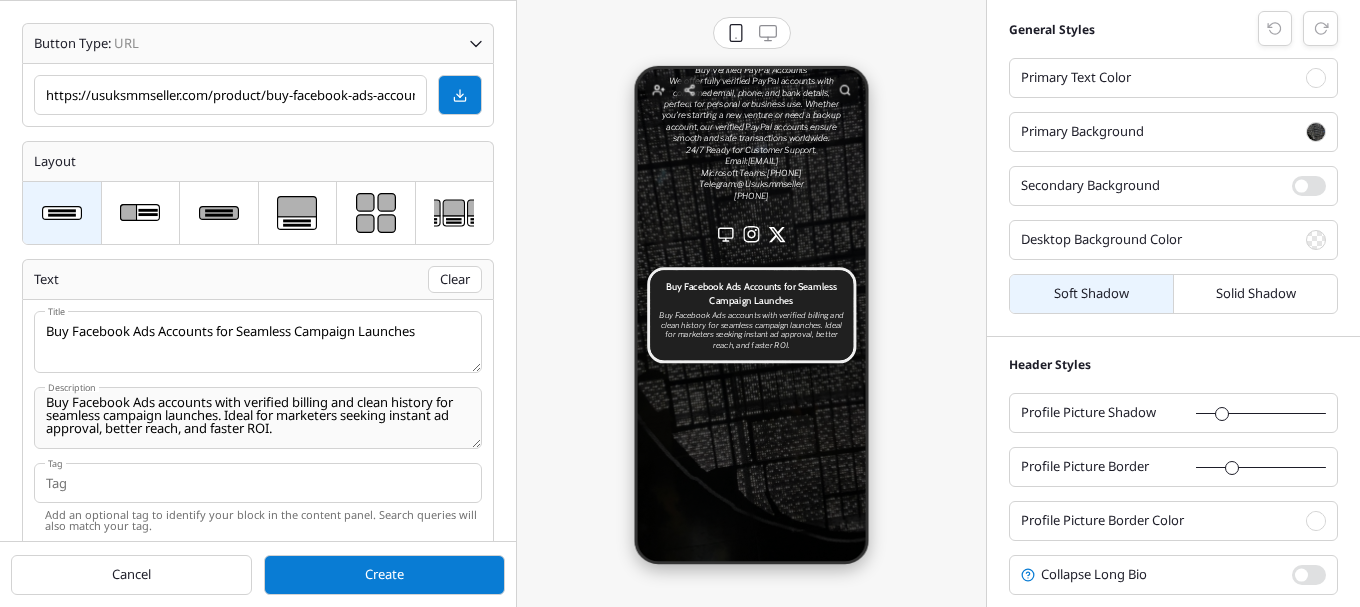 click on "Buy Facebook Ads accounts with verified billing and clean history for seamless campaign launches. Ideal for marketers seeking instant ad approval, better reach, and faster ROI." at bounding box center [258, 342] 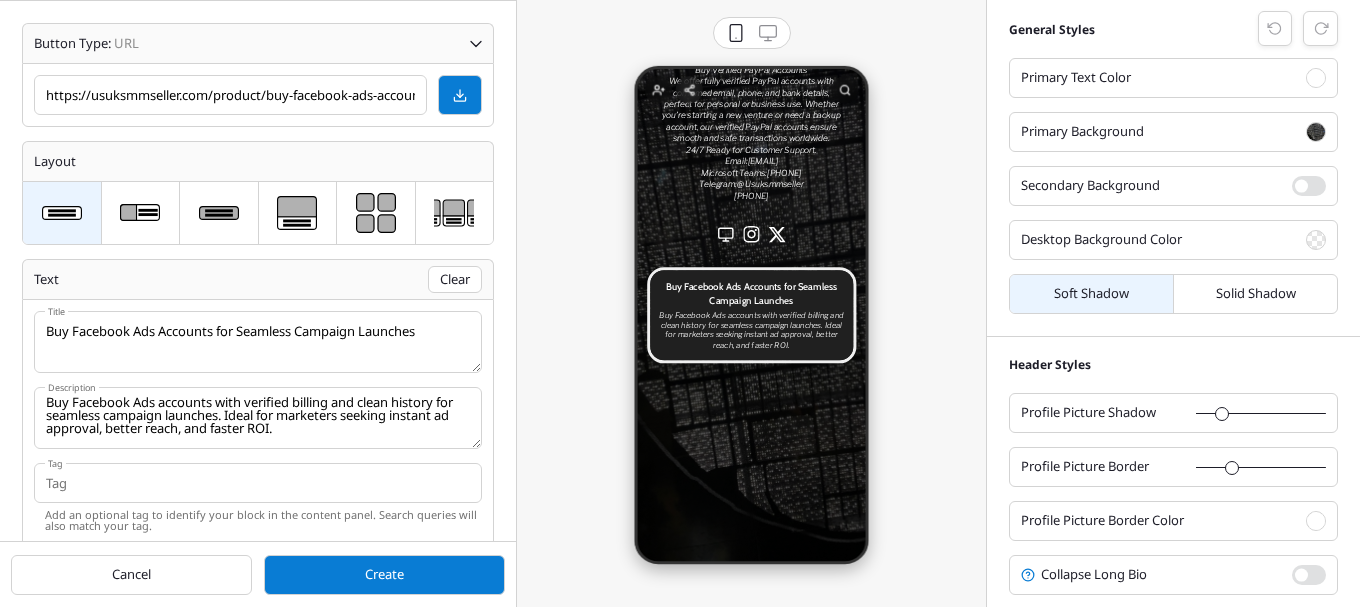 scroll, scrollTop: 364, scrollLeft: 0, axis: vertical 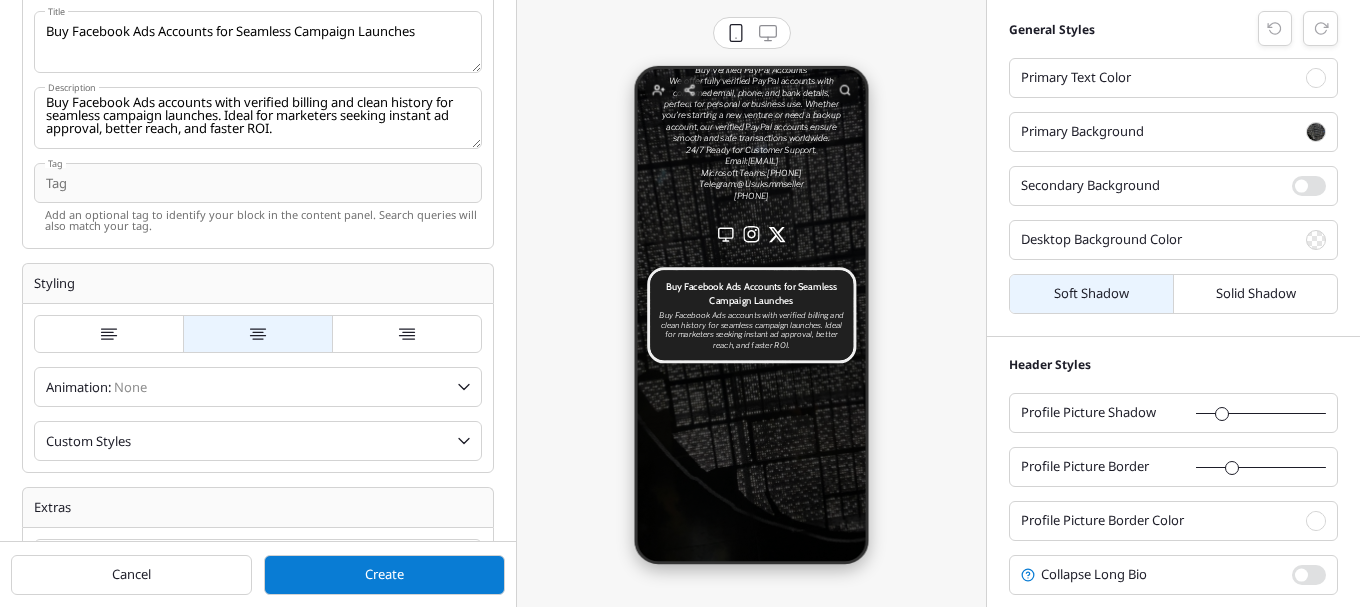 click at bounding box center (258, 183) 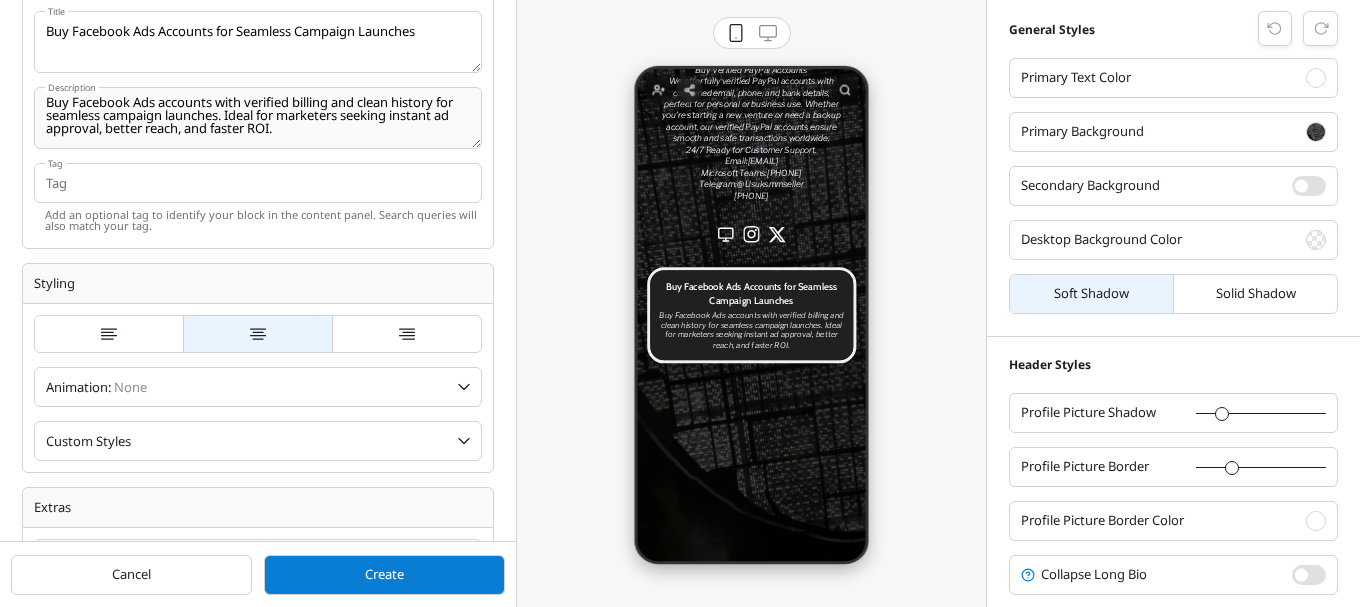 scroll, scrollTop: 0, scrollLeft: 0, axis: both 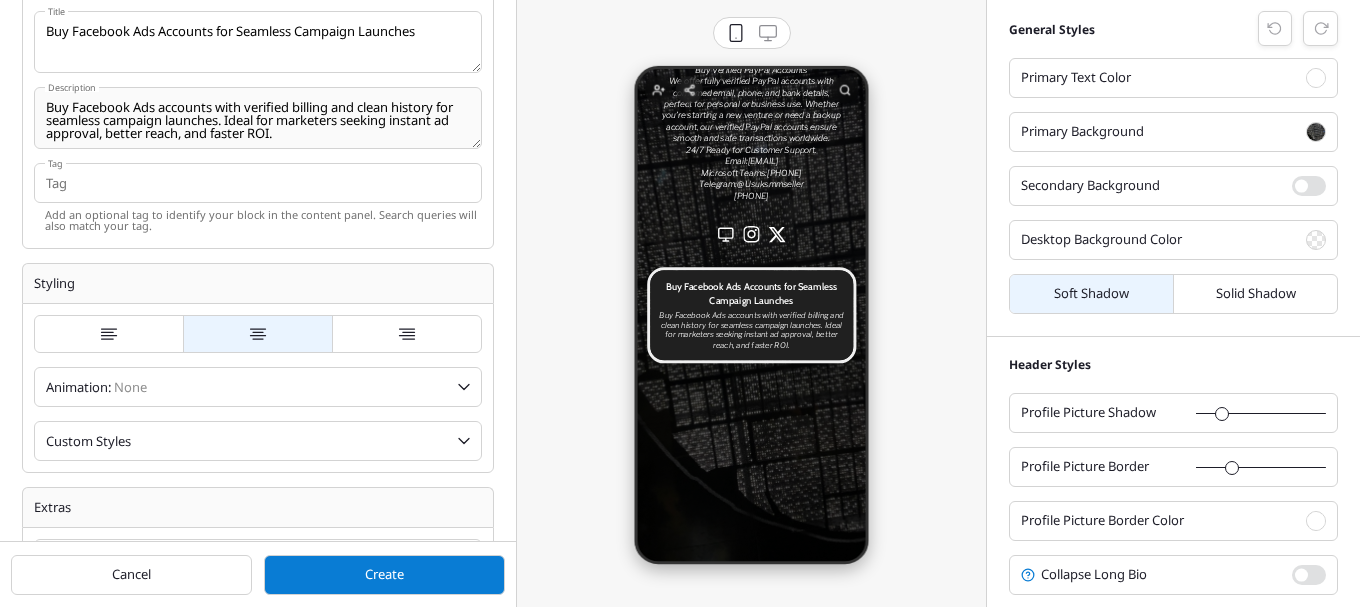 drag, startPoint x: 211, startPoint y: 99, endPoint x: 34, endPoint y: 112, distance: 177.47676 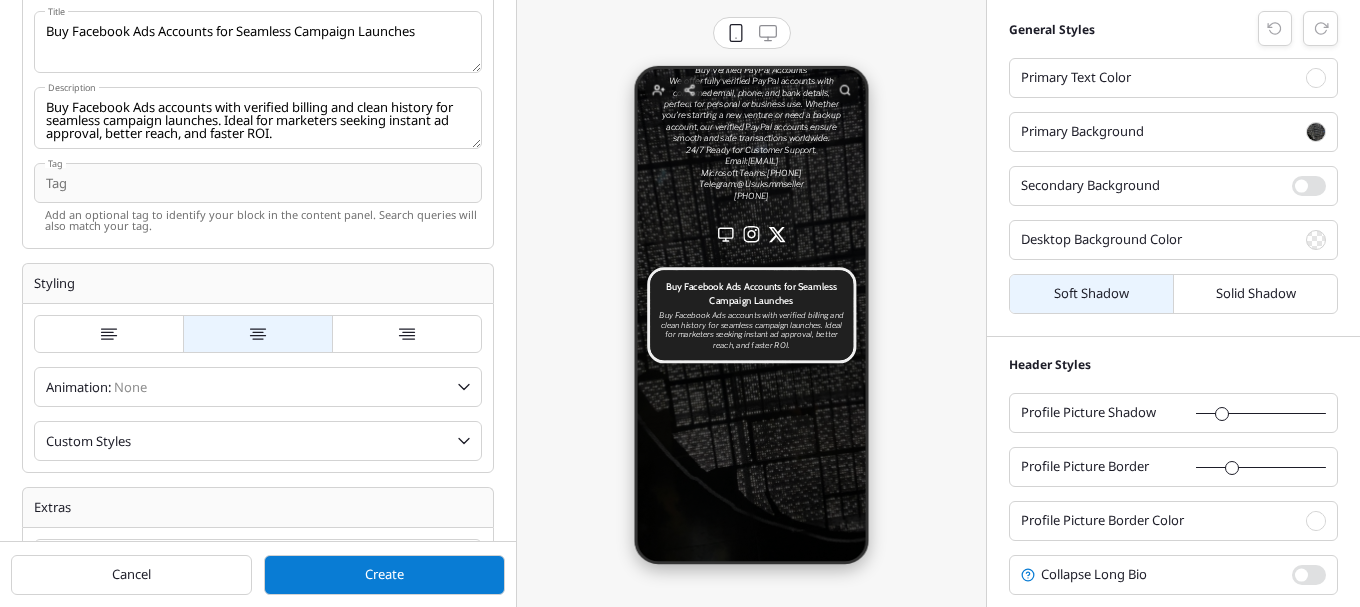 click at bounding box center [258, 183] 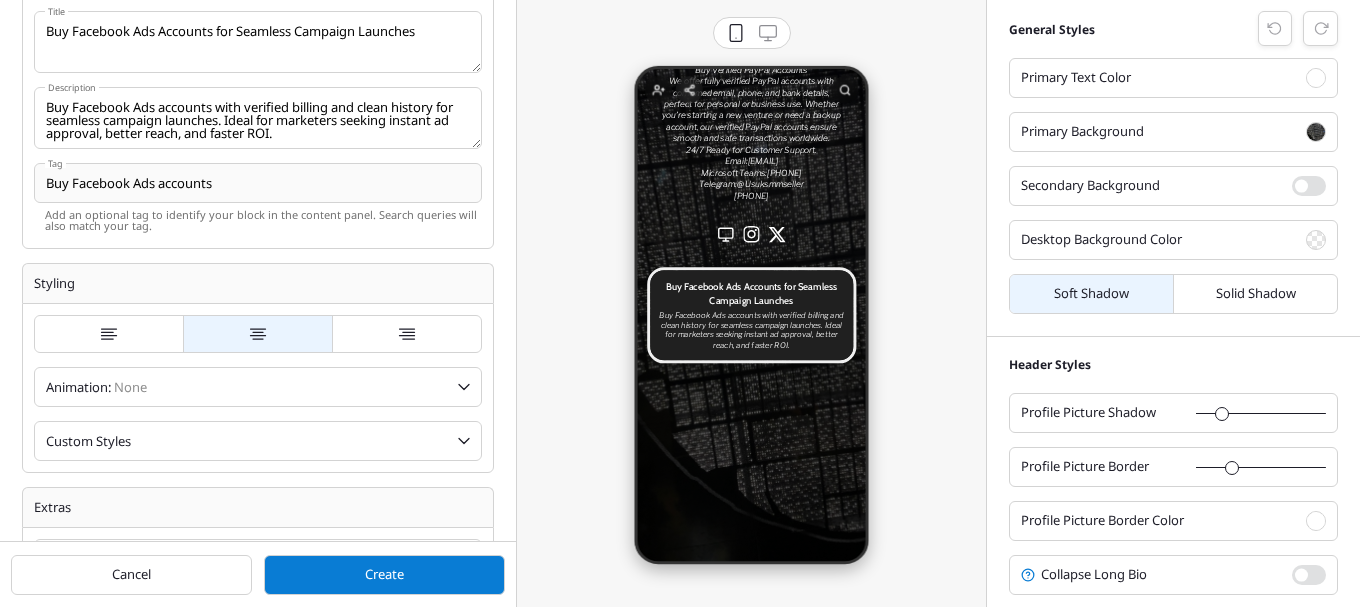 drag, startPoint x: 133, startPoint y: 180, endPoint x: 212, endPoint y: 187, distance: 79.30952 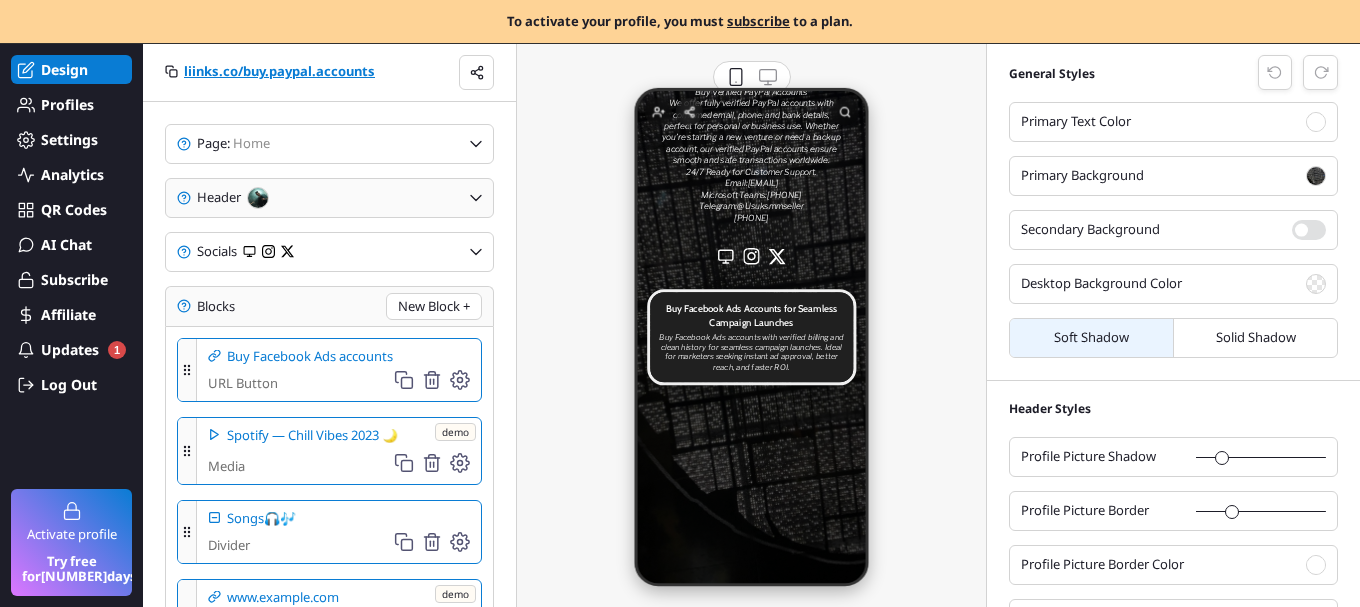scroll, scrollTop: 484, scrollLeft: 456, axis: both 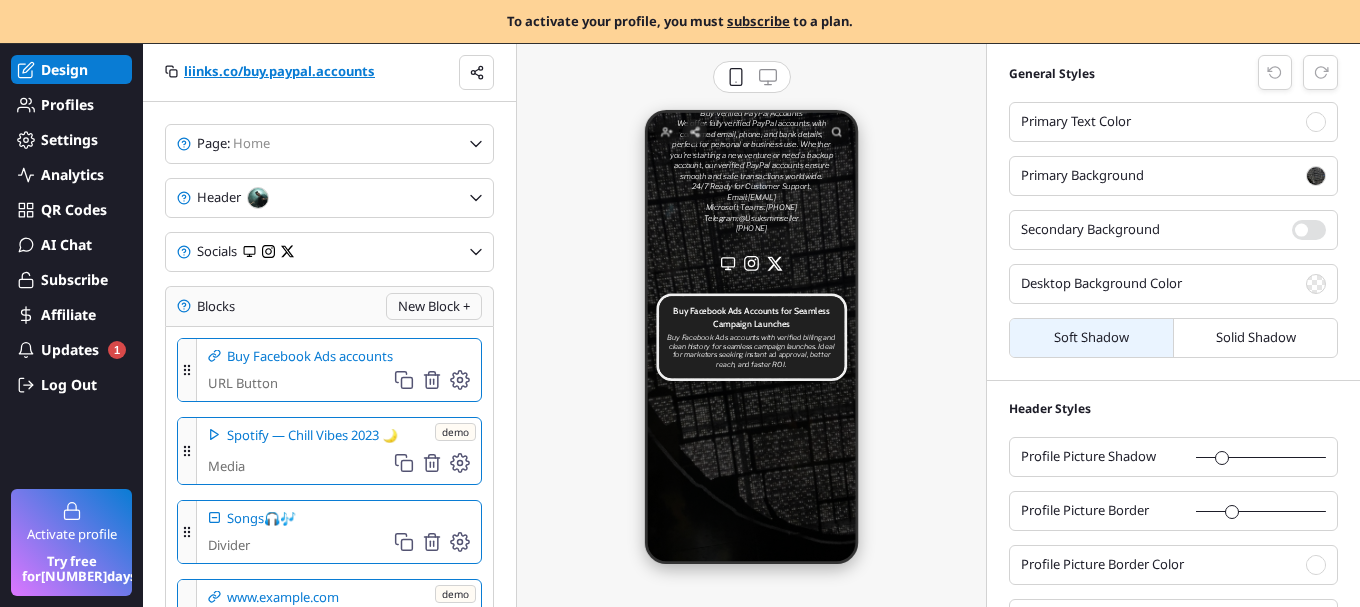 click on "New Block +" at bounding box center (434, 306) 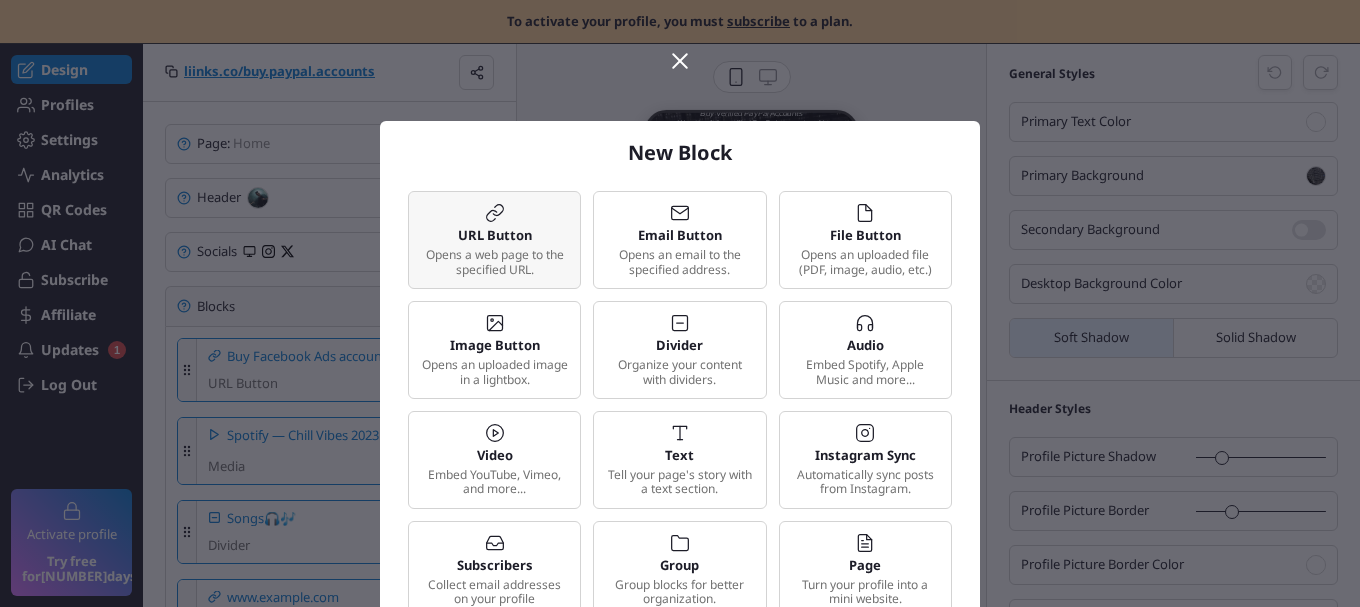 click on "Opens a web page to the specified URL." at bounding box center (494, 262) 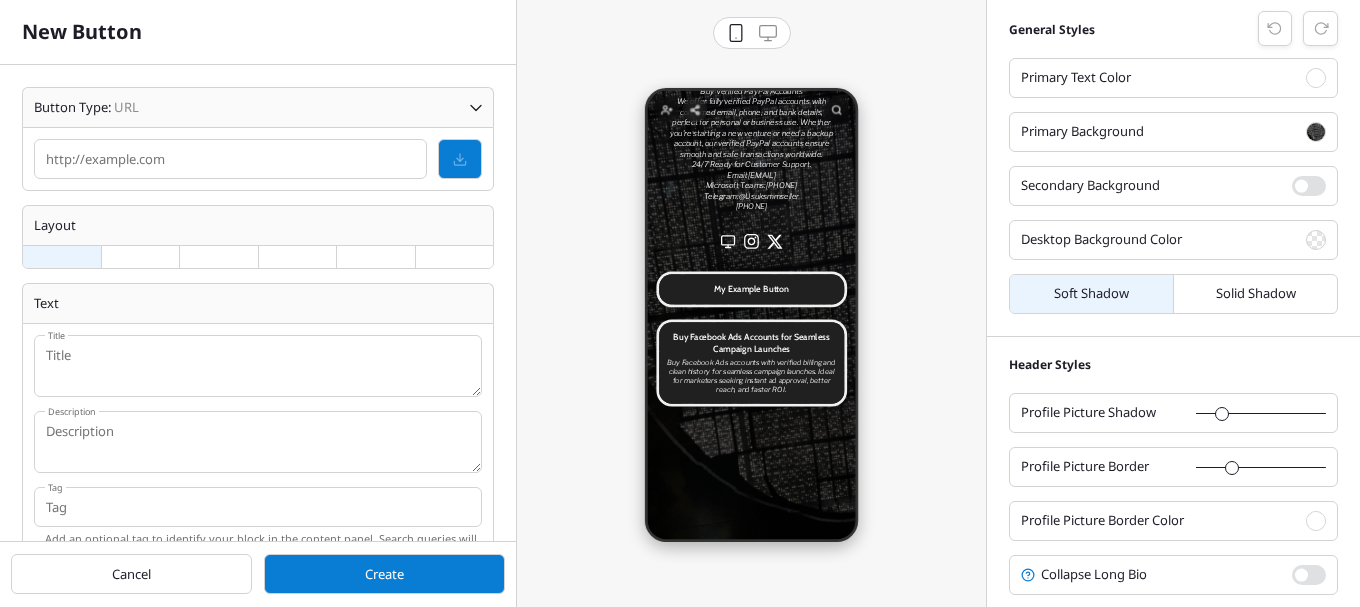 scroll, scrollTop: 10, scrollLeft: 10, axis: both 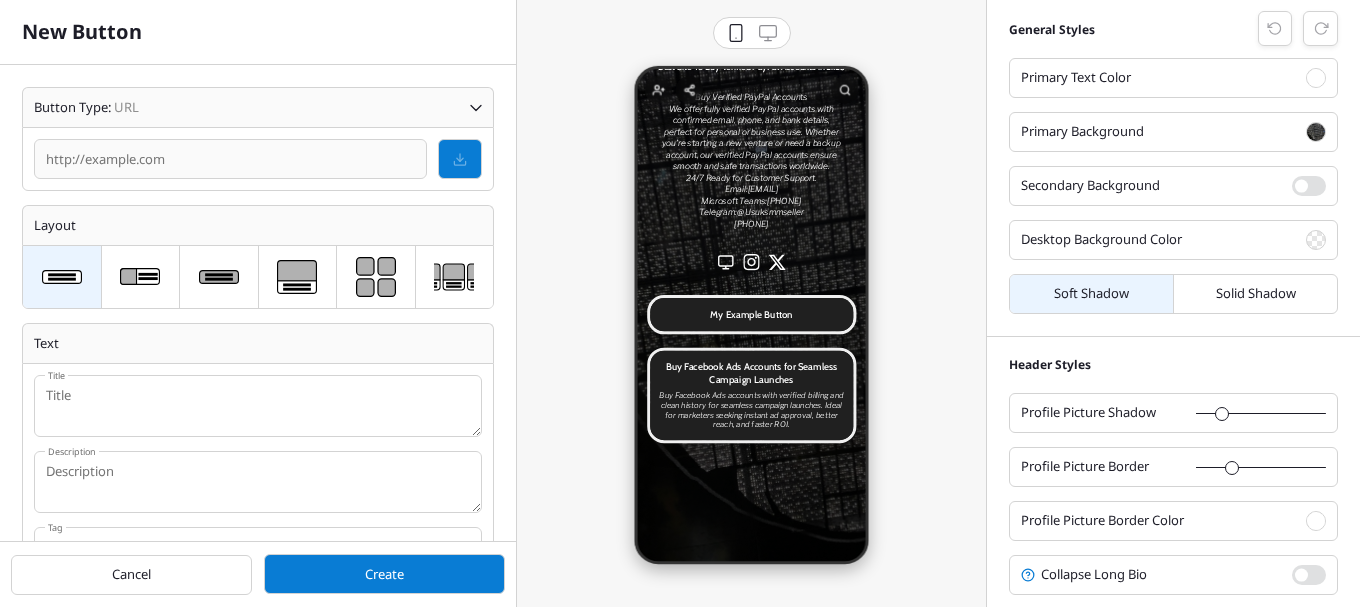 click at bounding box center [230, 159] 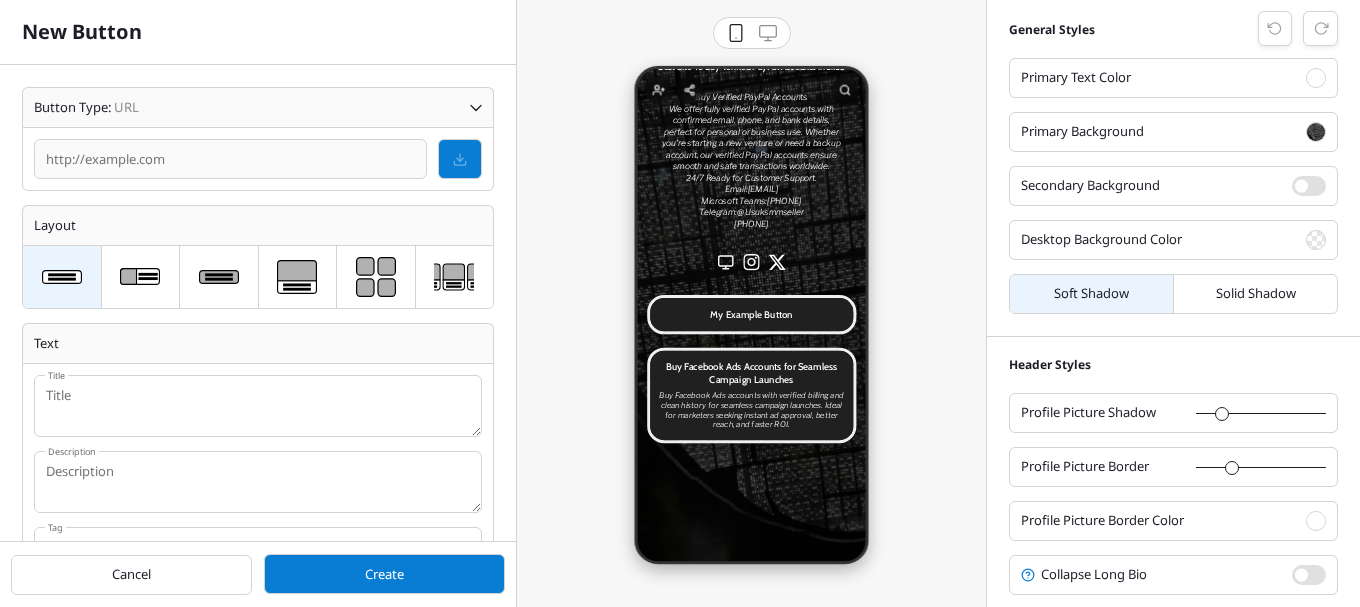 paste on "https://usuksmmseller.com/product/buy-usa-facebook-accounts/" 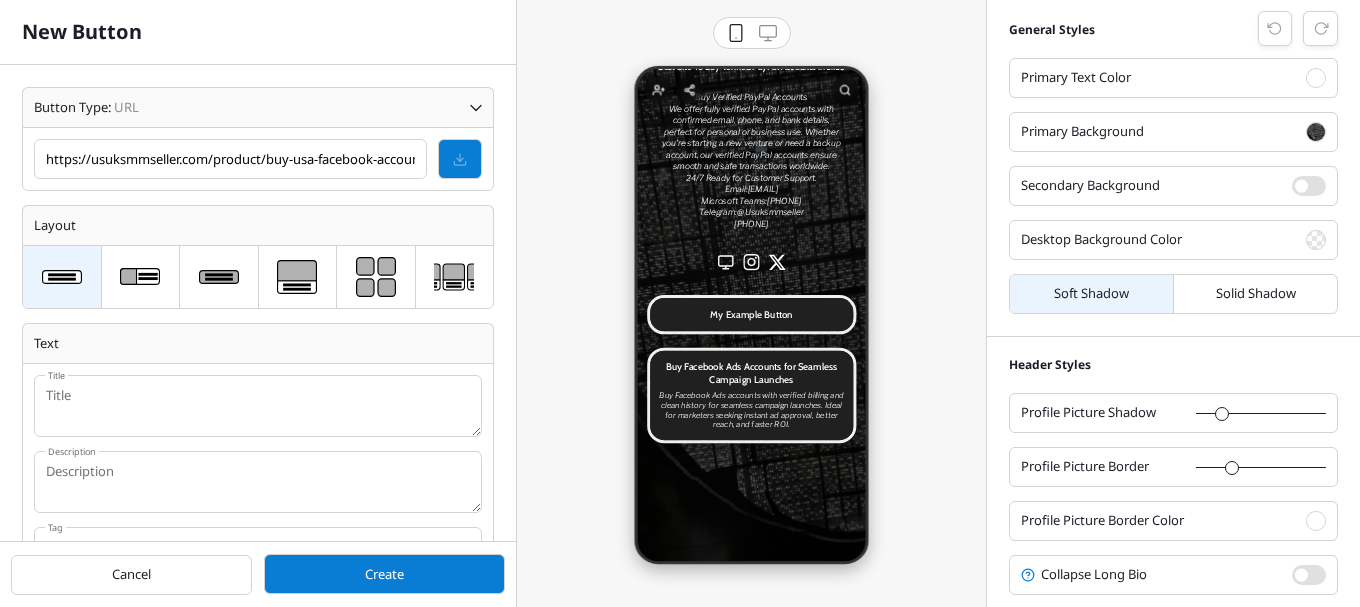 scroll, scrollTop: 0, scrollLeft: 41, axis: horizontal 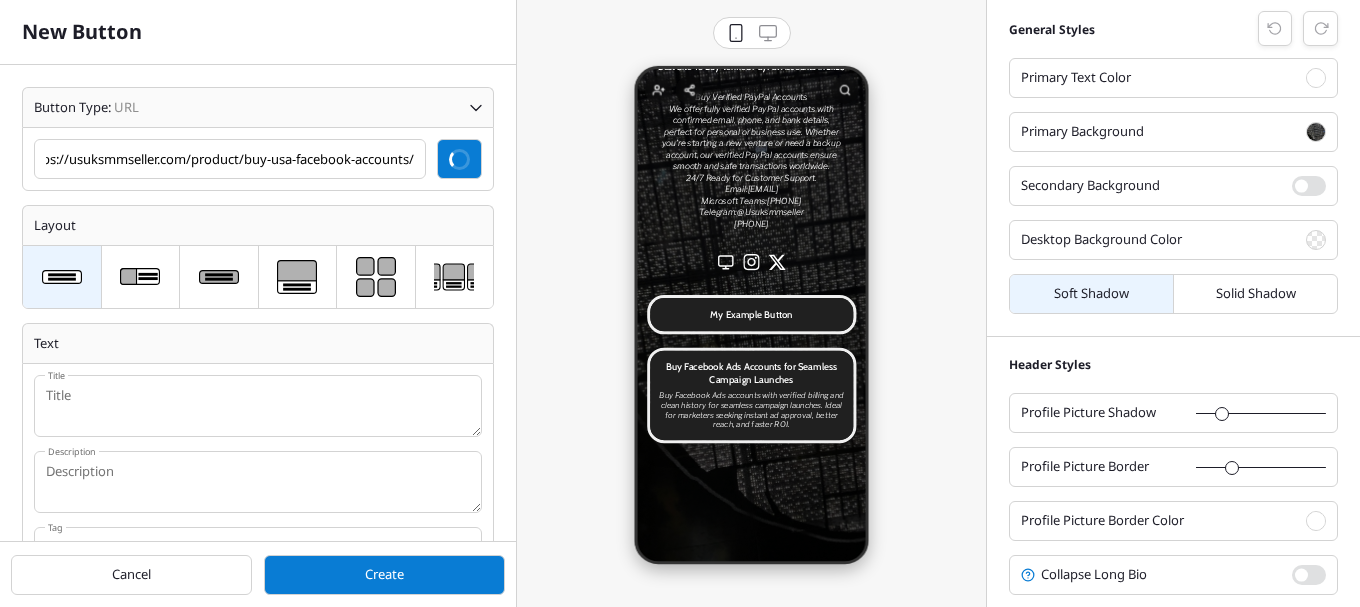 type on "https://usuksmmseller.com/product/buy-usa-facebook-accounts/" 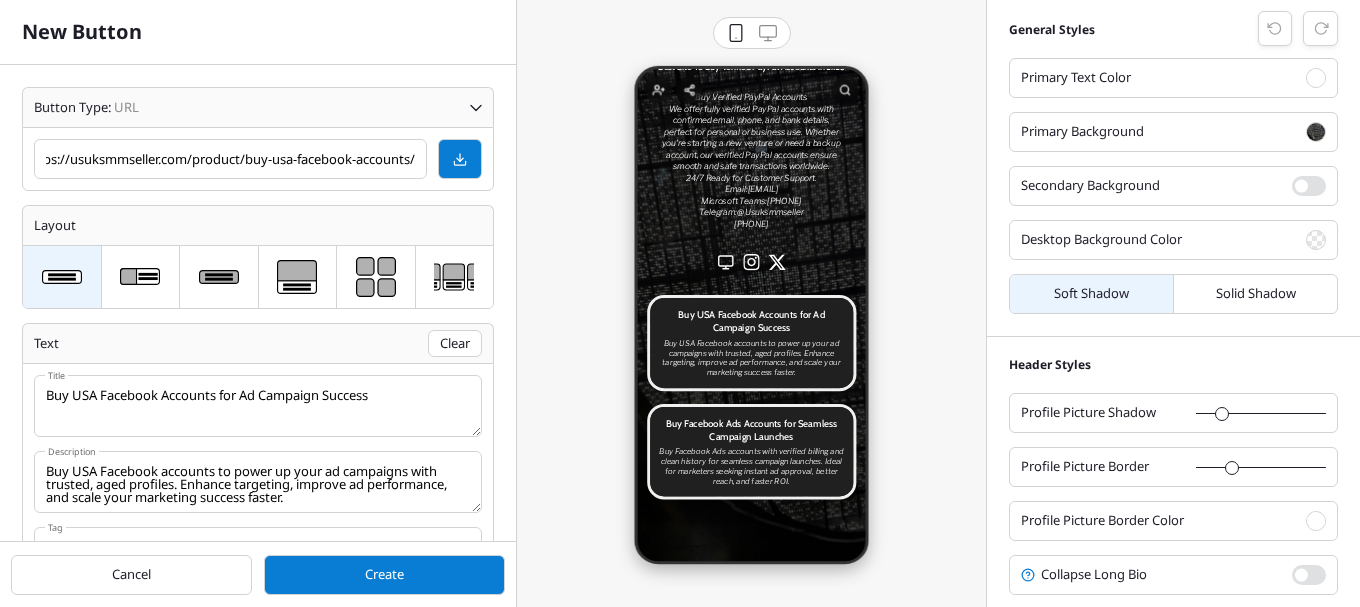 scroll, scrollTop: 0, scrollLeft: 0, axis: both 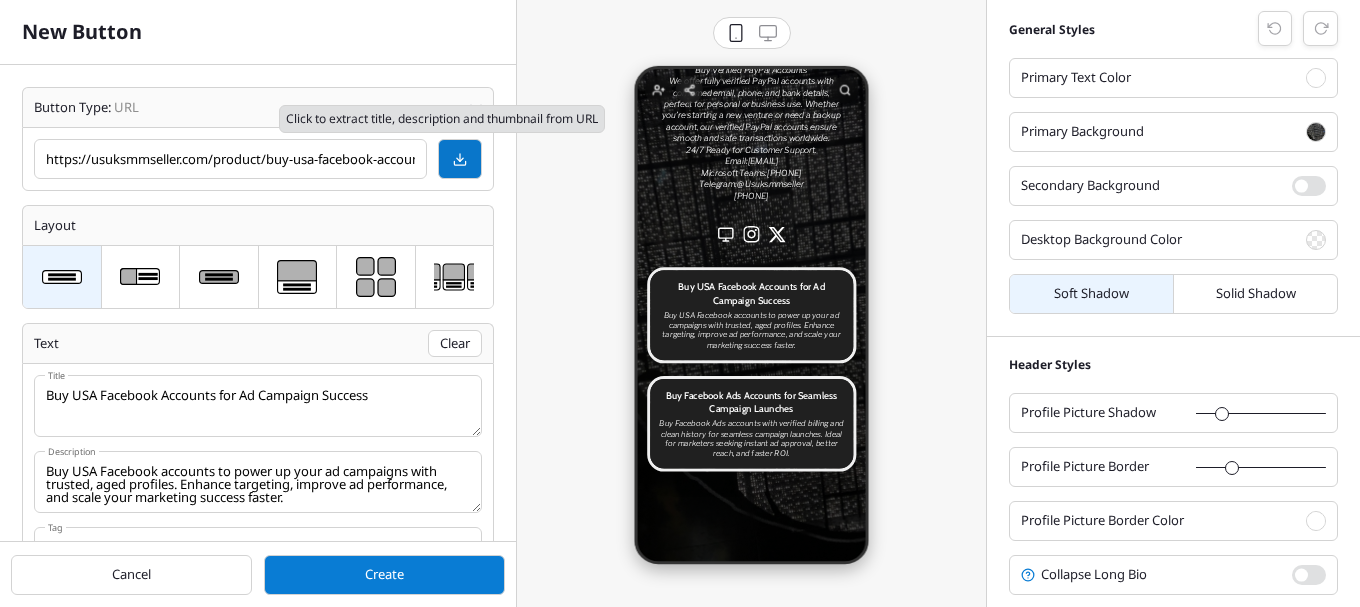 click at bounding box center (460, 159) 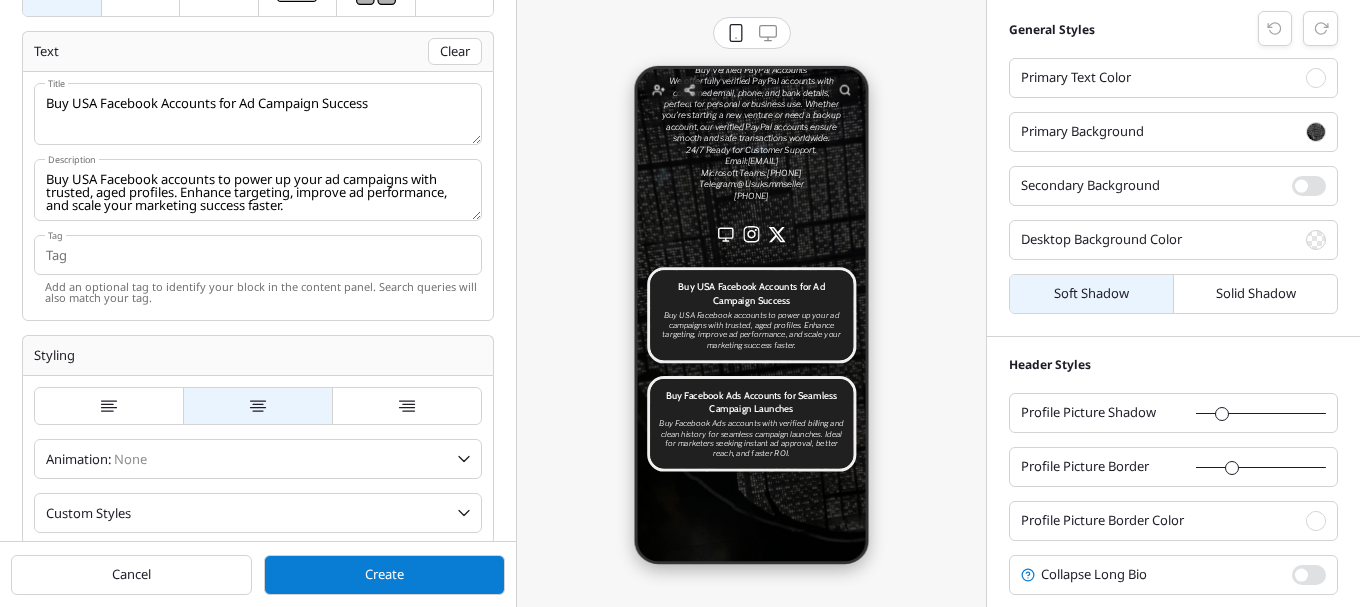 scroll, scrollTop: 300, scrollLeft: 0, axis: vertical 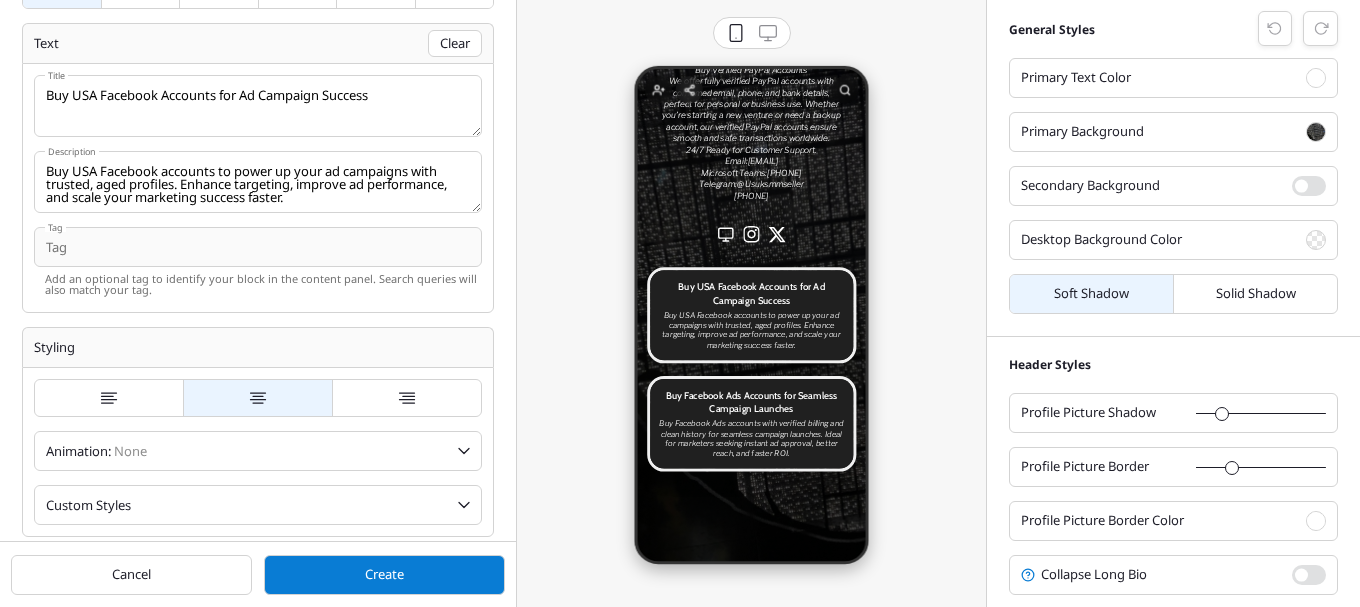 click at bounding box center [258, 247] 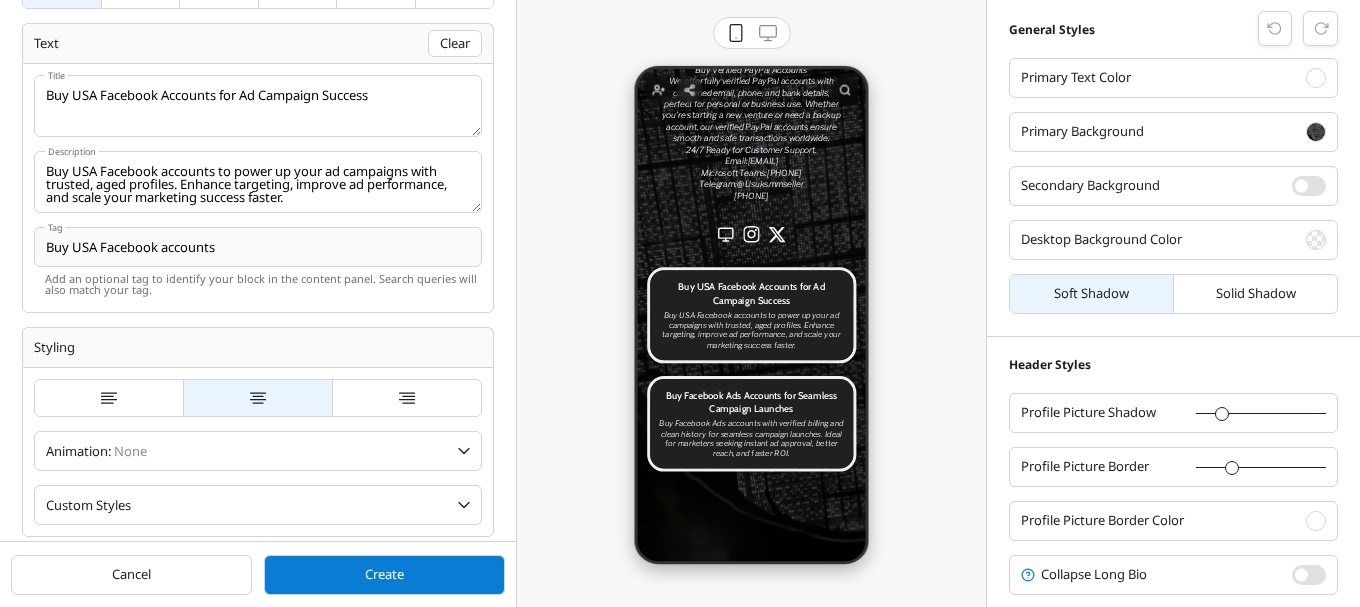 click on "Buy USA Facebook accounts" at bounding box center [258, 247] 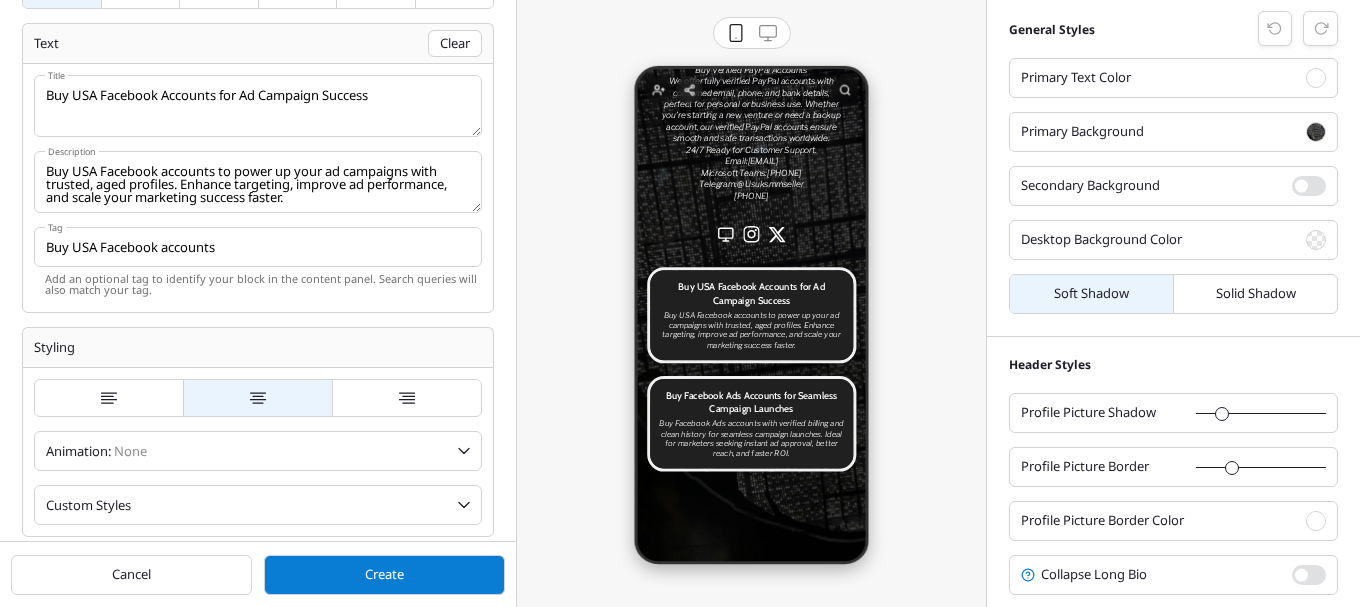 type on "Buy USA Facebook accounts" 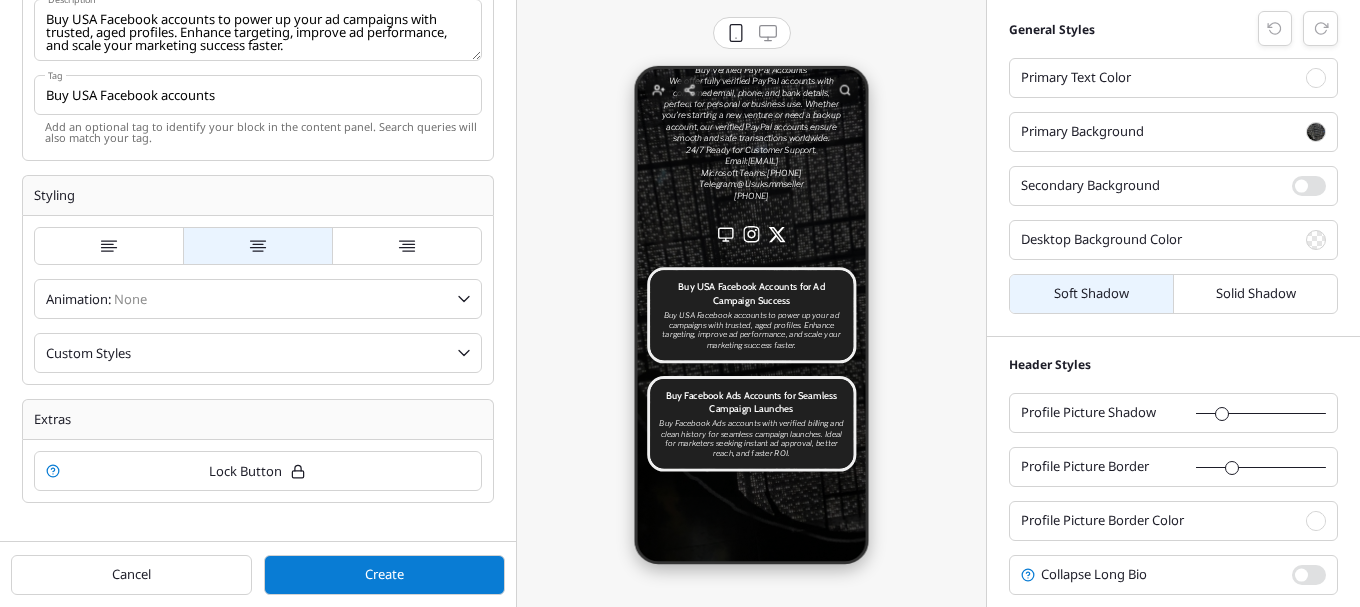 scroll, scrollTop: 464, scrollLeft: 0, axis: vertical 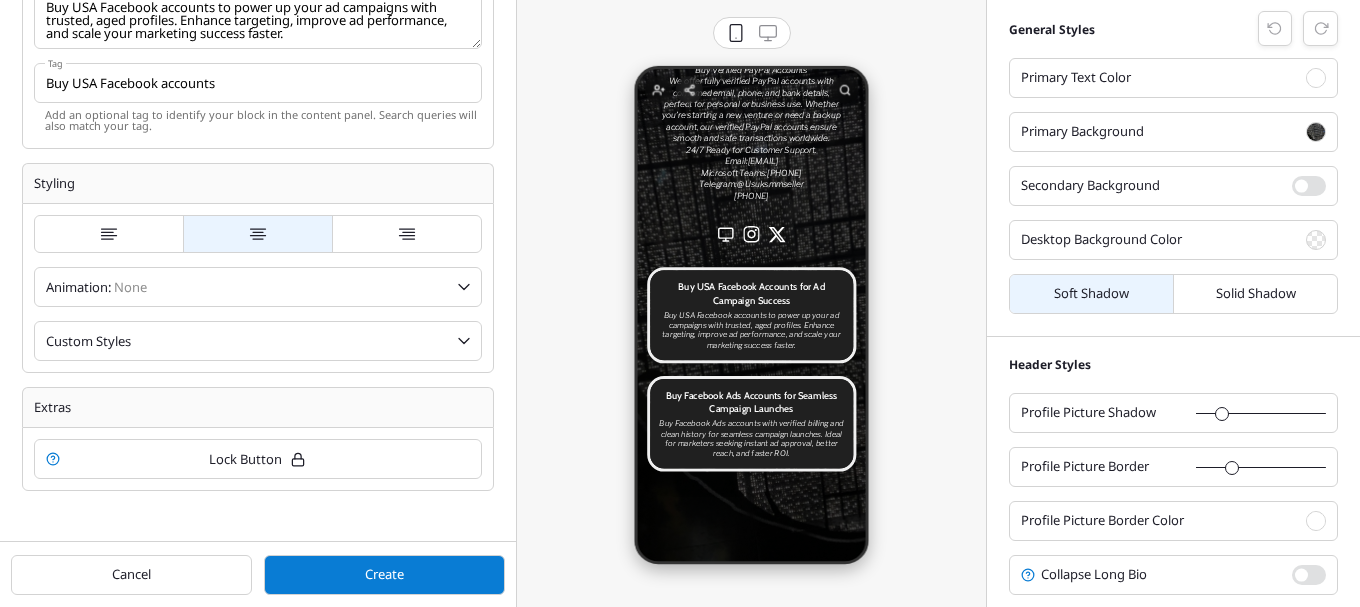click on "Create" at bounding box center [384, 575] 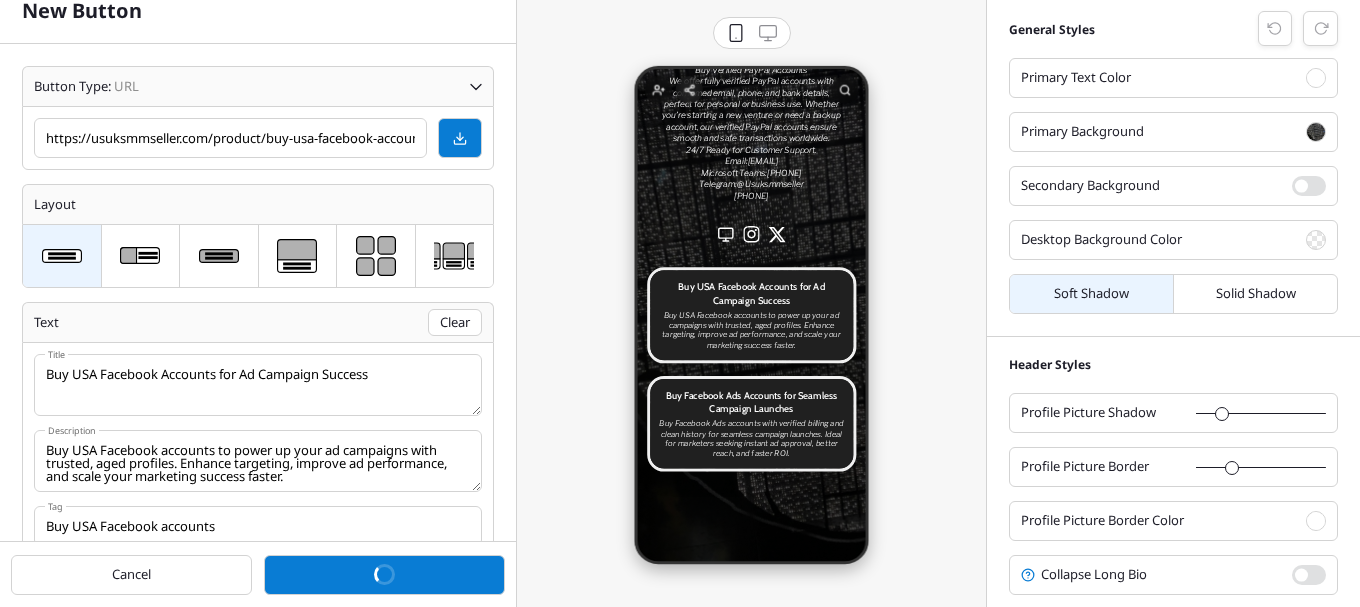 scroll, scrollTop: 0, scrollLeft: 0, axis: both 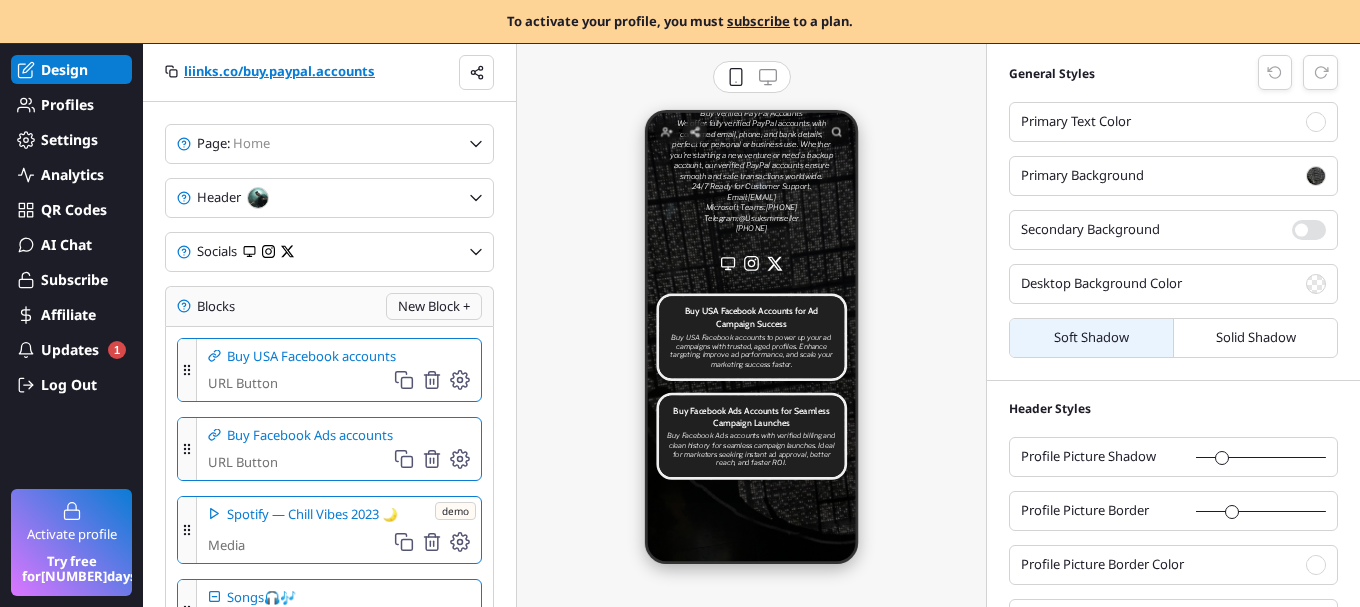 click on "New Block +" at bounding box center [434, 306] 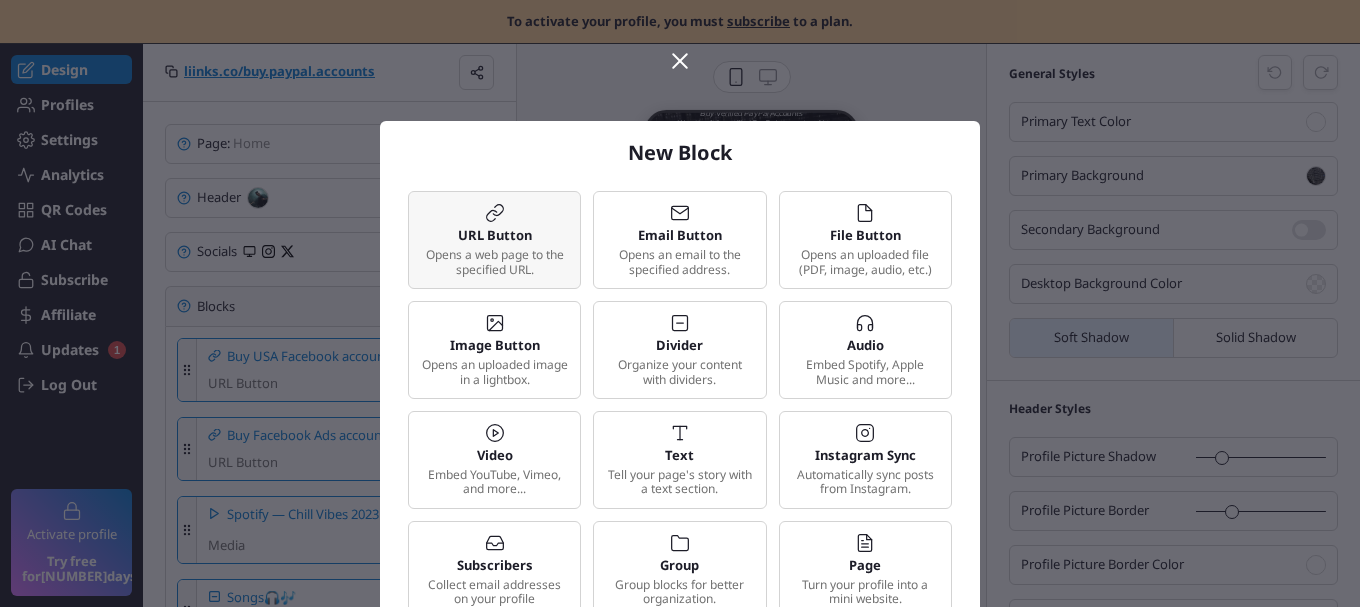 click on "Opens a web page to the specified URL." at bounding box center [494, 262] 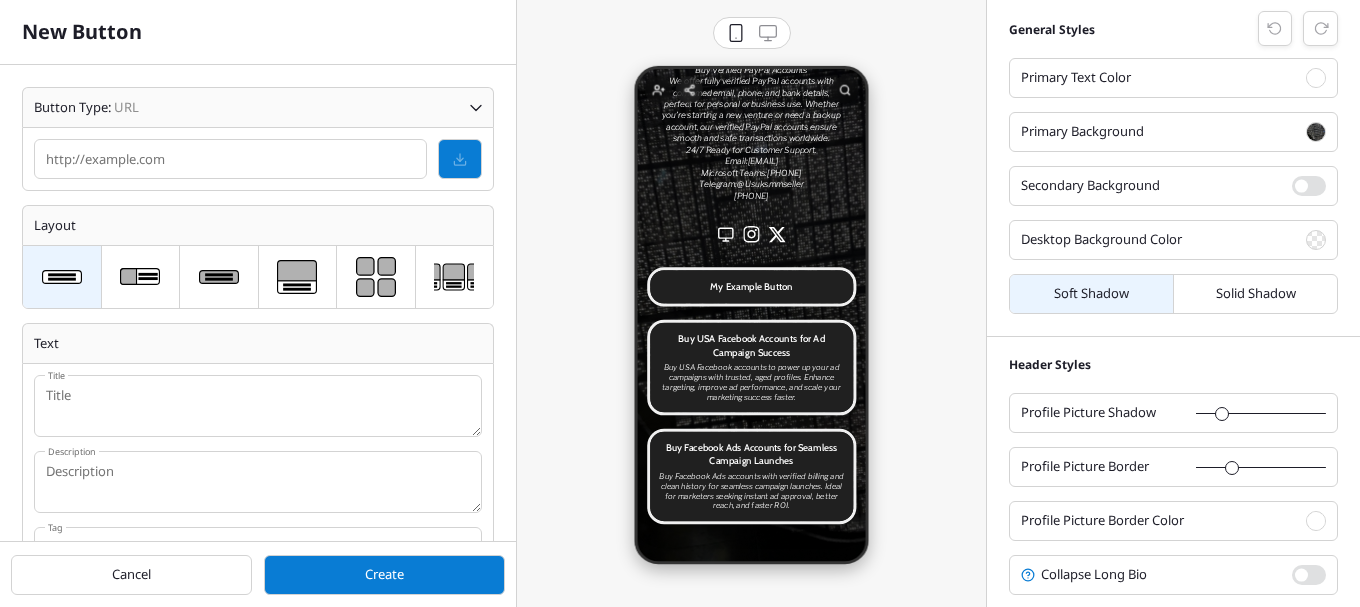 scroll, scrollTop: 10, scrollLeft: 10, axis: both 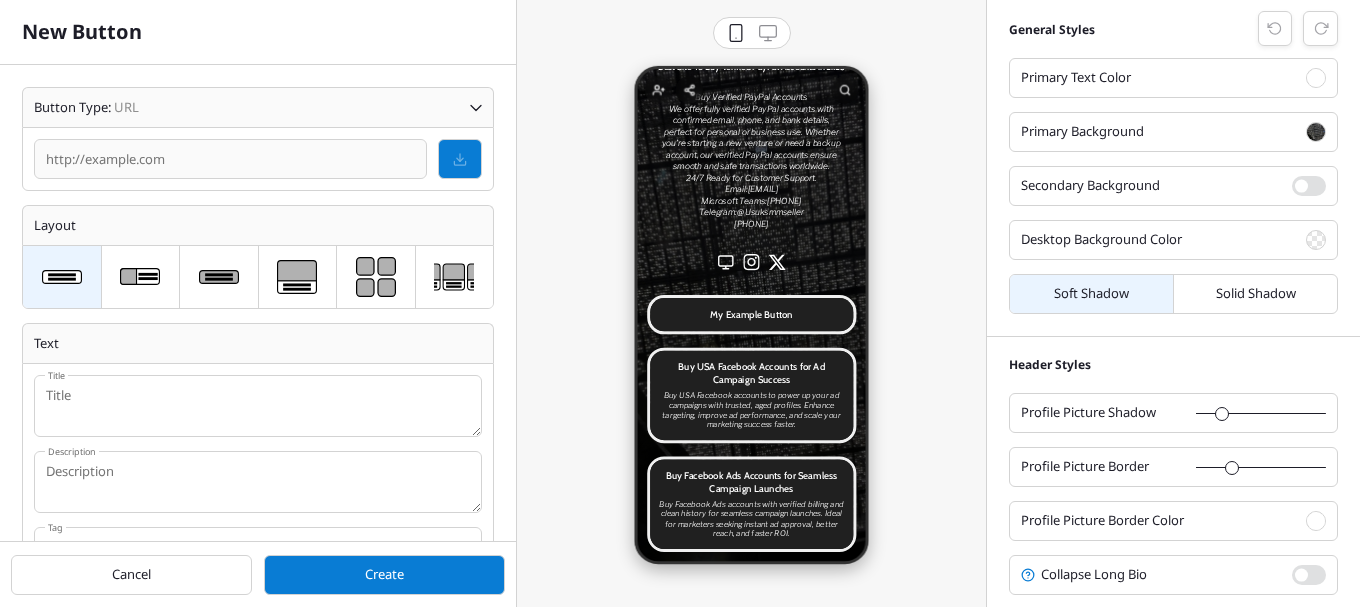 click at bounding box center [230, 159] 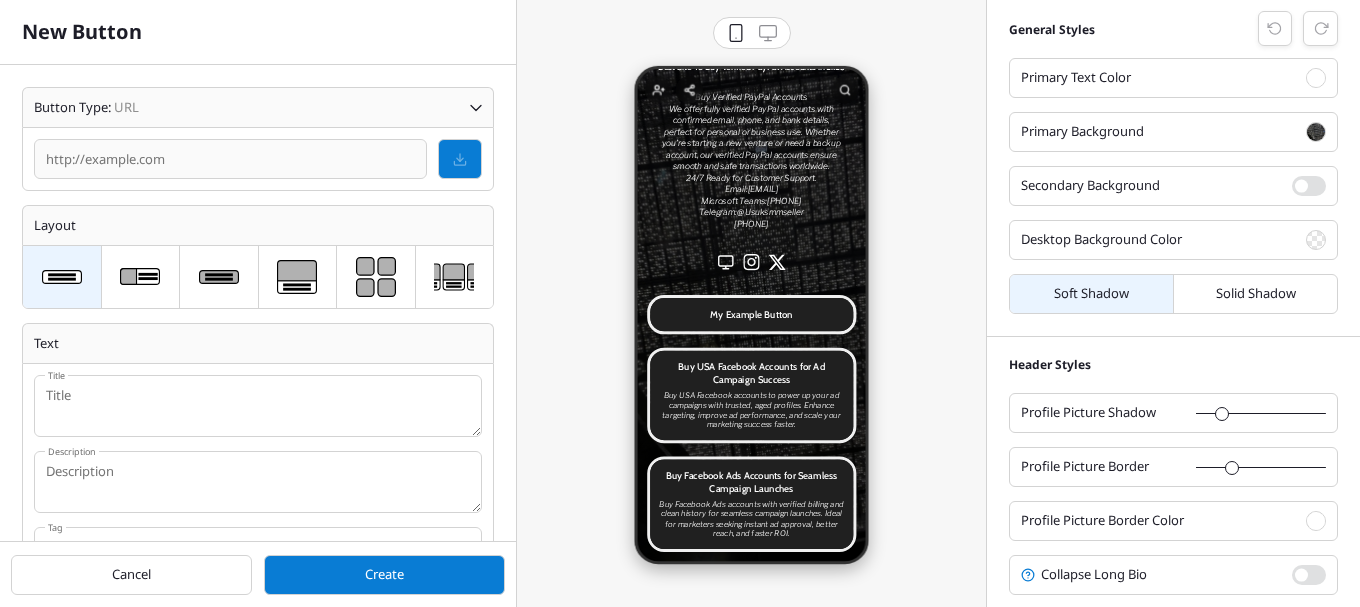 paste on "https://usuksmmseller.com/product/buy-verified-transferwise-accounts/" 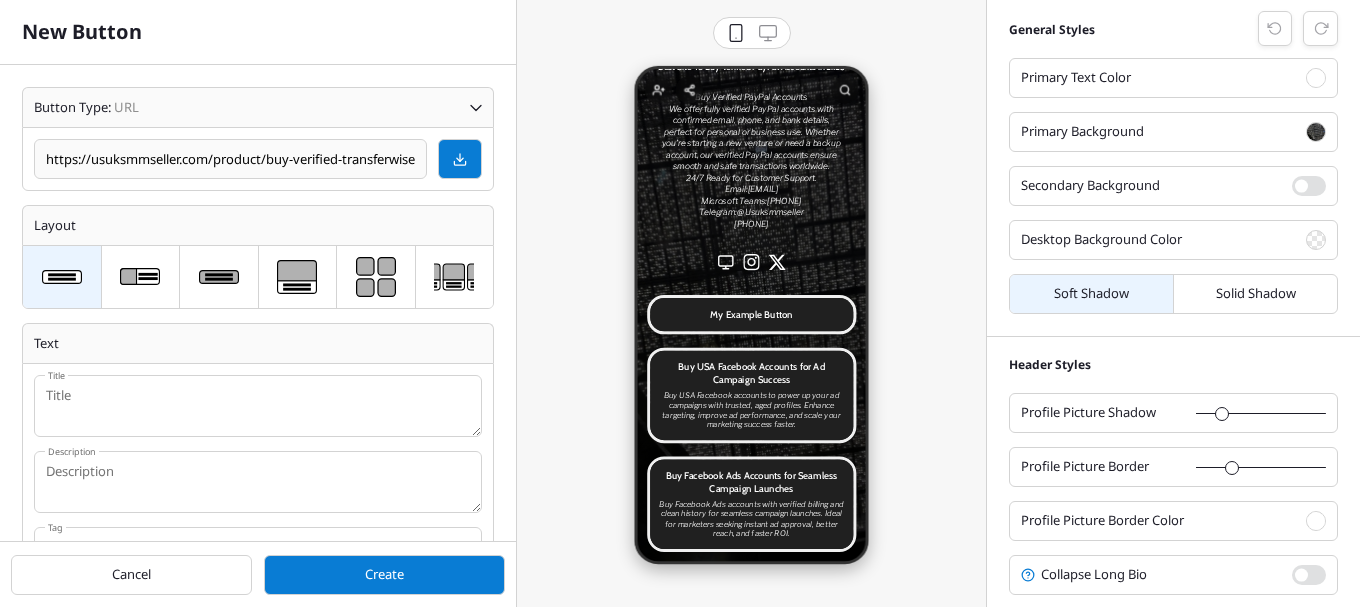scroll, scrollTop: 0, scrollLeft: 84, axis: horizontal 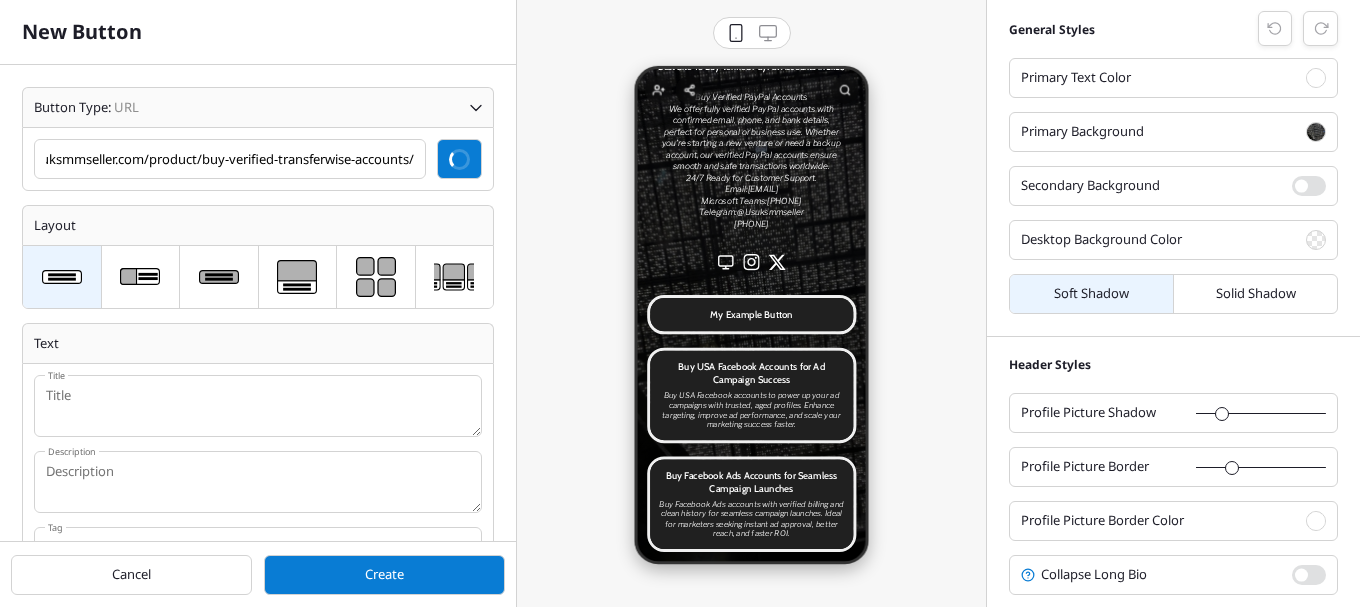 type on "https://usuksmmseller.com/product/buy-verified-transferwise-accounts/" 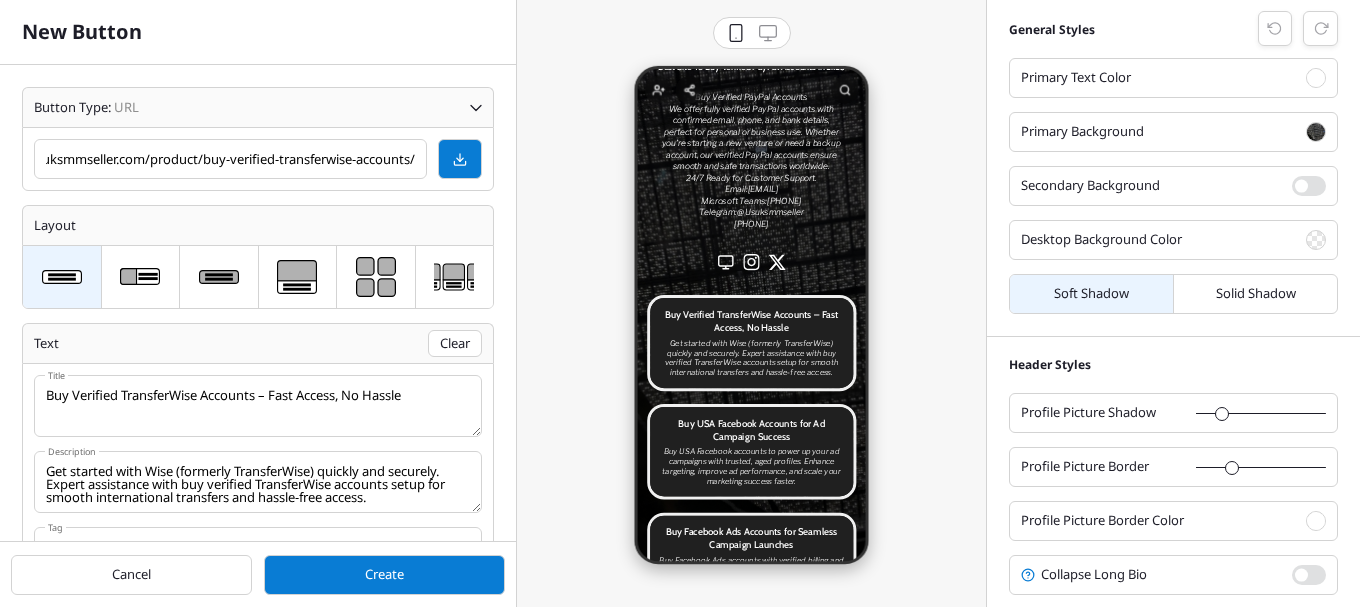 scroll, scrollTop: 0, scrollLeft: 0, axis: both 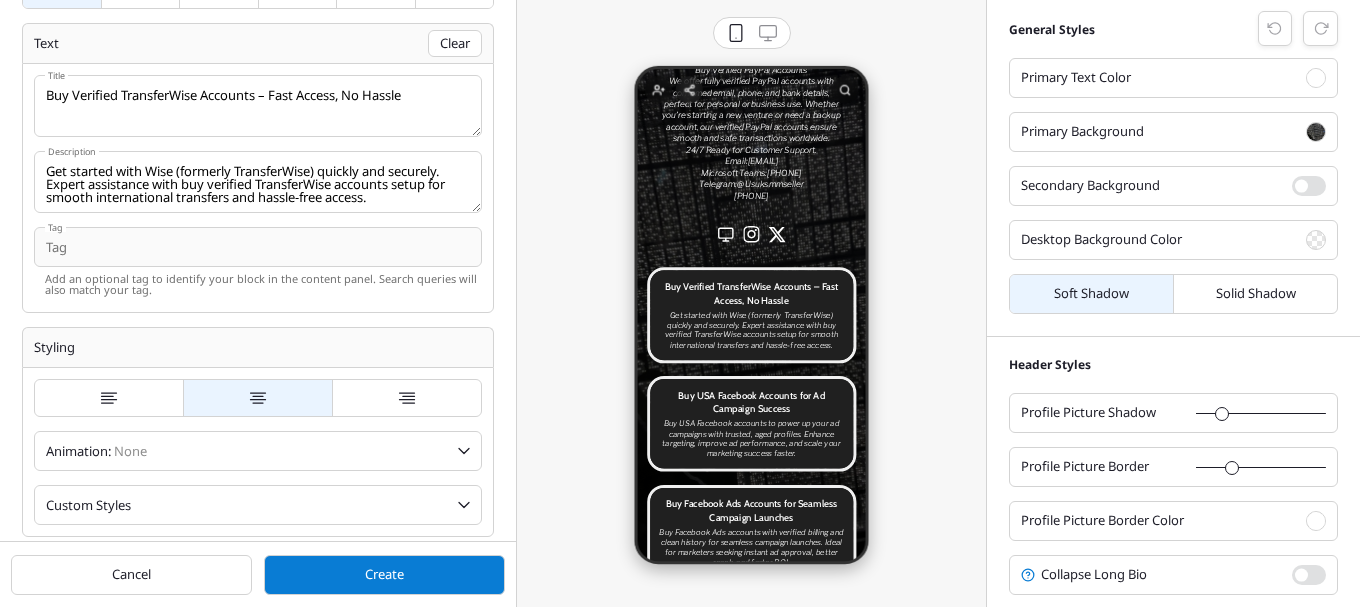 click at bounding box center [258, 247] 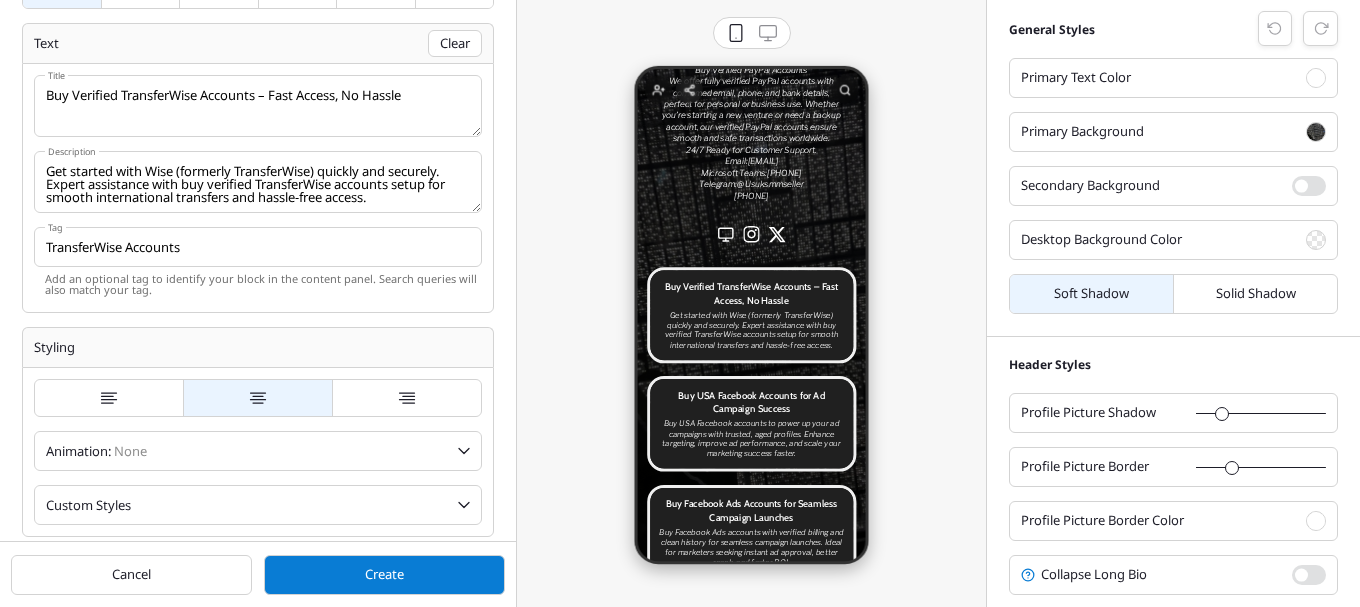 drag, startPoint x: 152, startPoint y: 242, endPoint x: 23, endPoint y: 236, distance: 129.13947 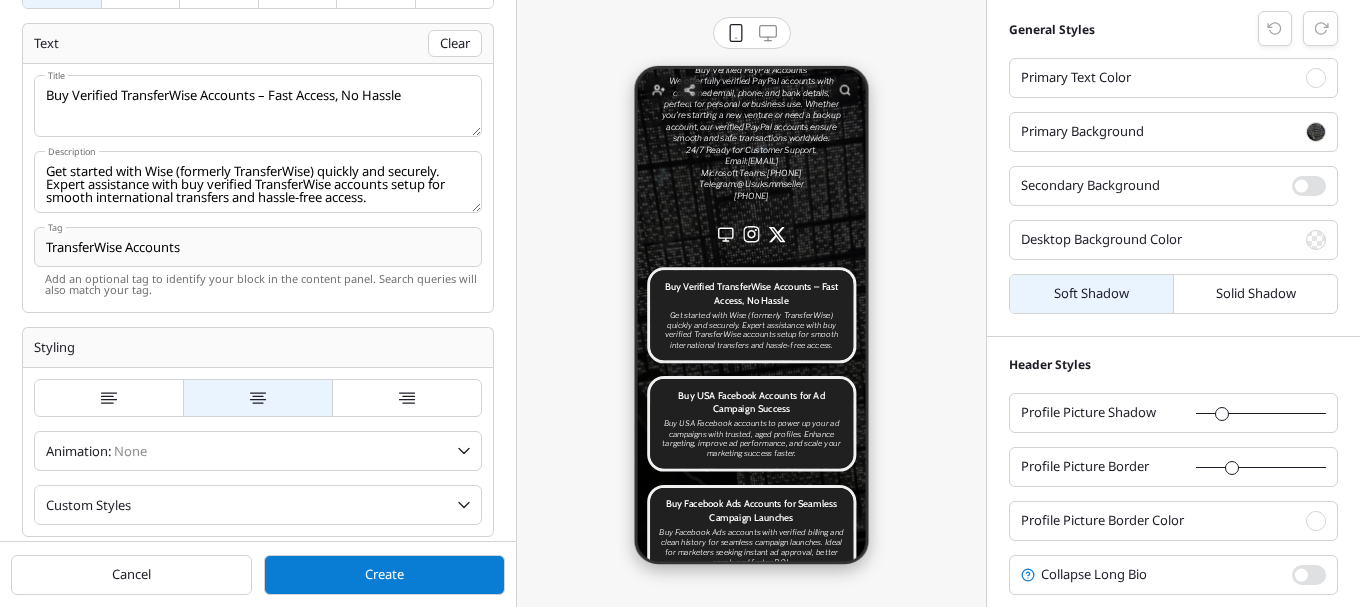 paste on "Buy Verified" 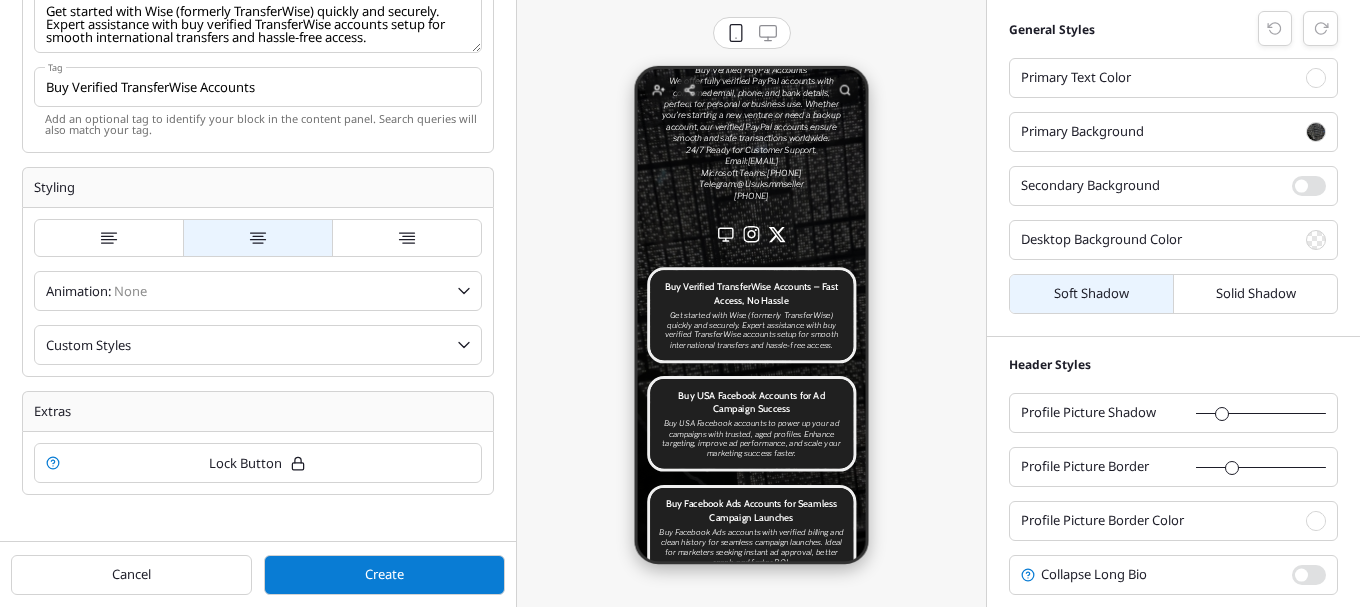scroll, scrollTop: 464, scrollLeft: 0, axis: vertical 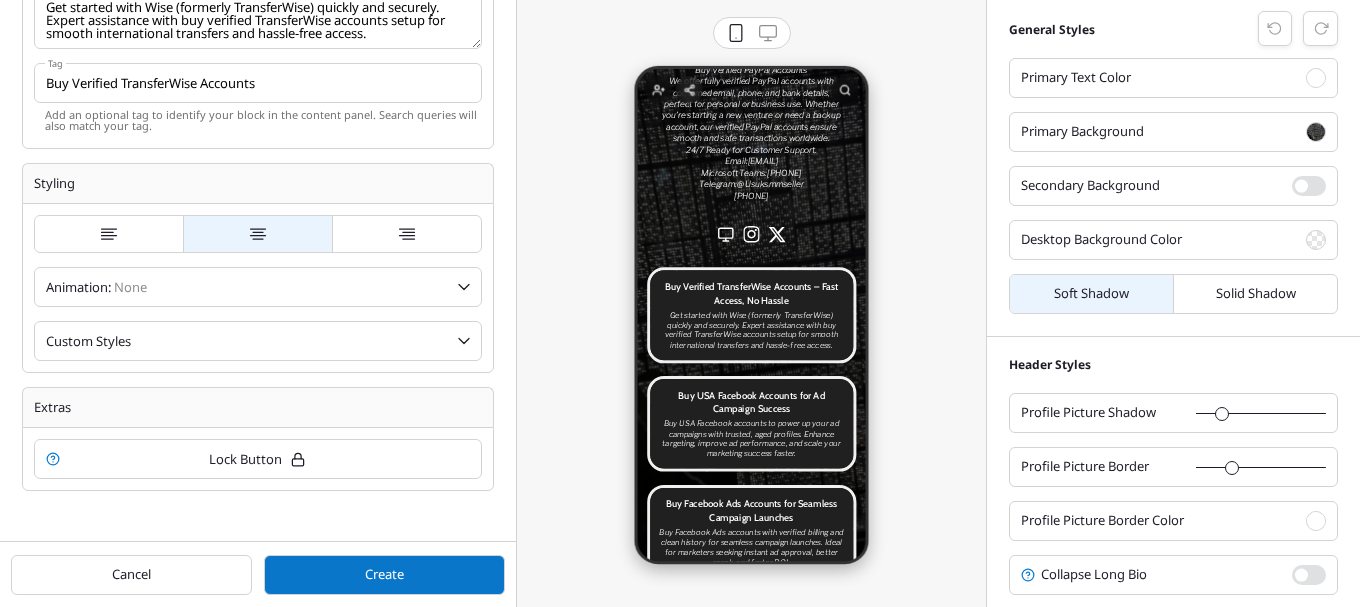 type on "Buy Verified TransferWise Accounts" 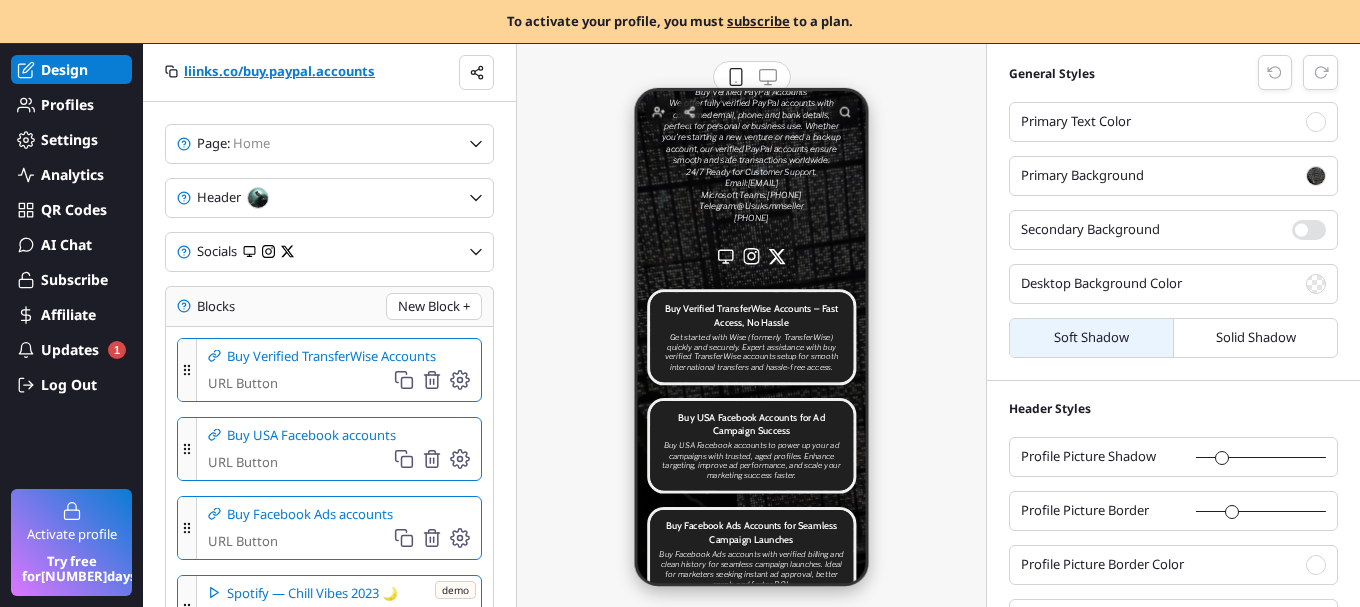 scroll, scrollTop: 484, scrollLeft: 456, axis: both 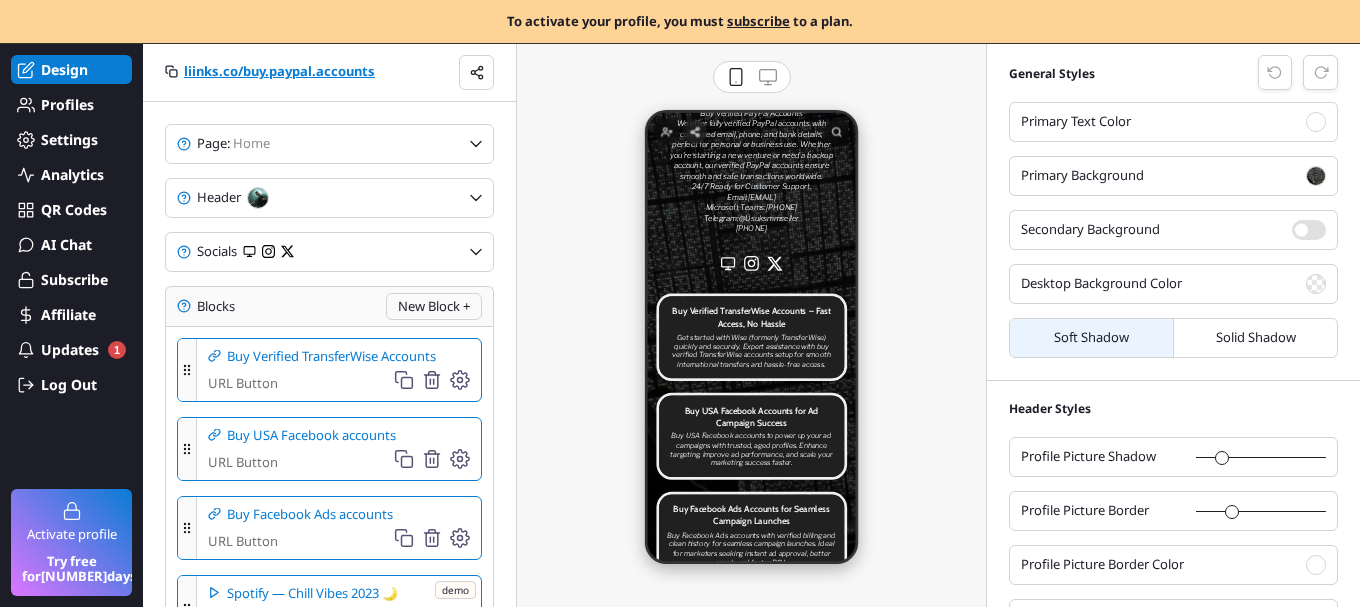 click on "New Block +" at bounding box center [434, 306] 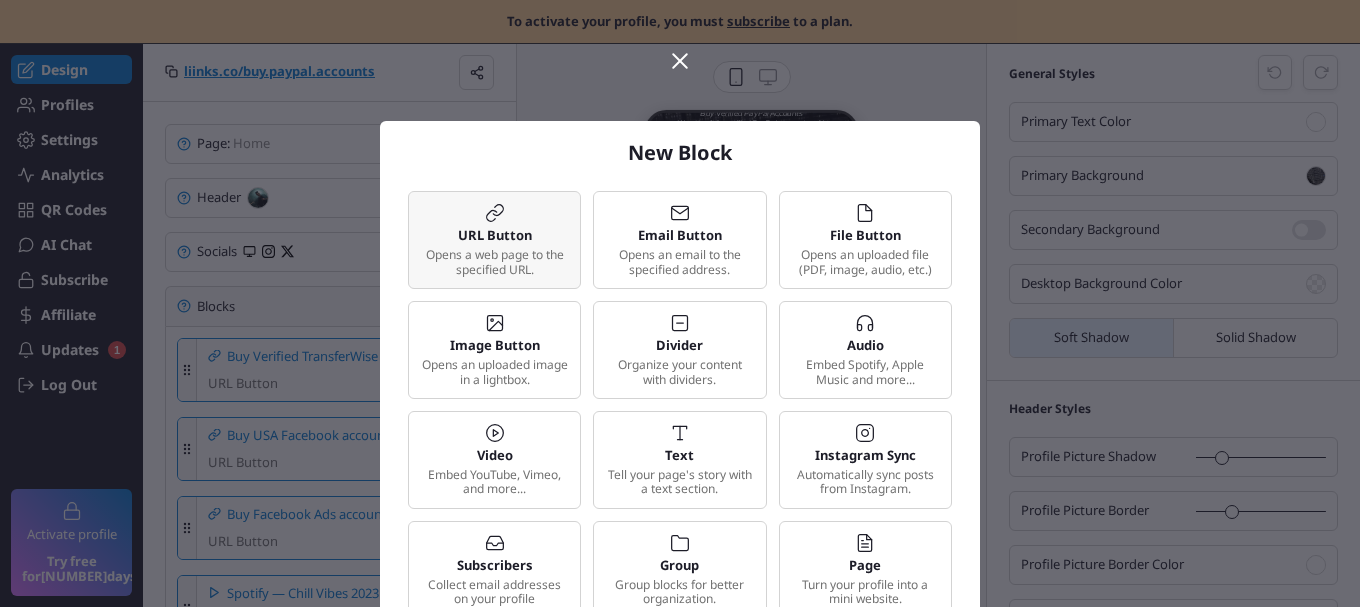 click on "URL Button" at bounding box center [495, 235] 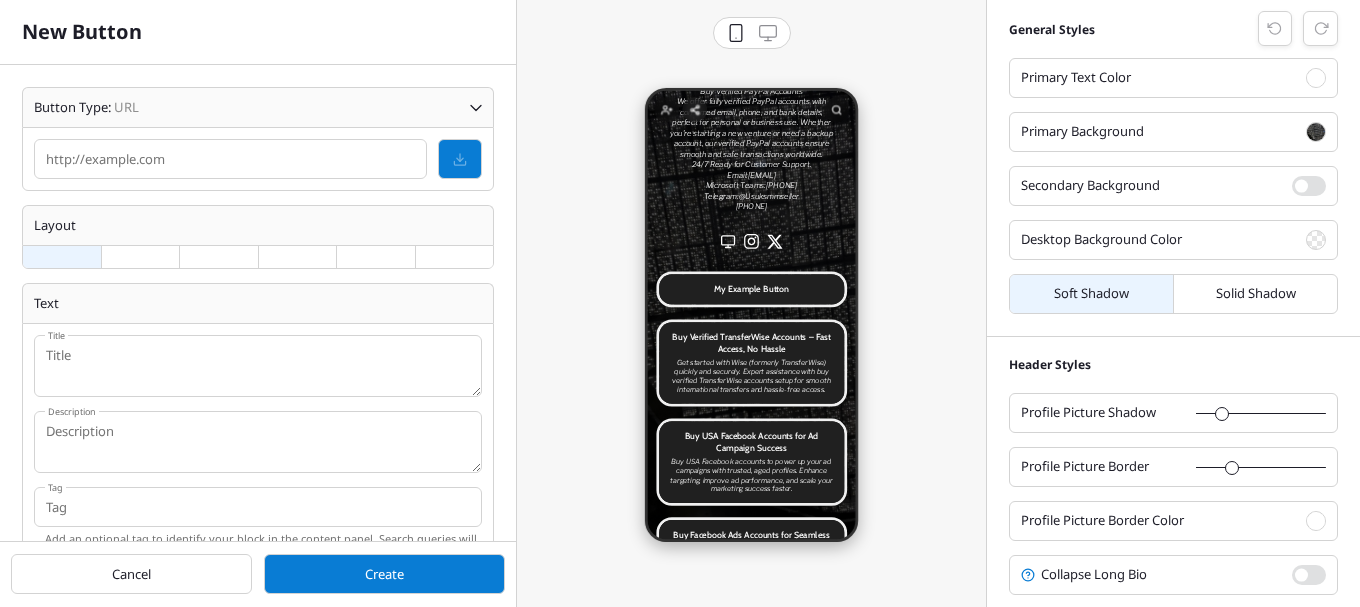 scroll, scrollTop: 10, scrollLeft: 10, axis: both 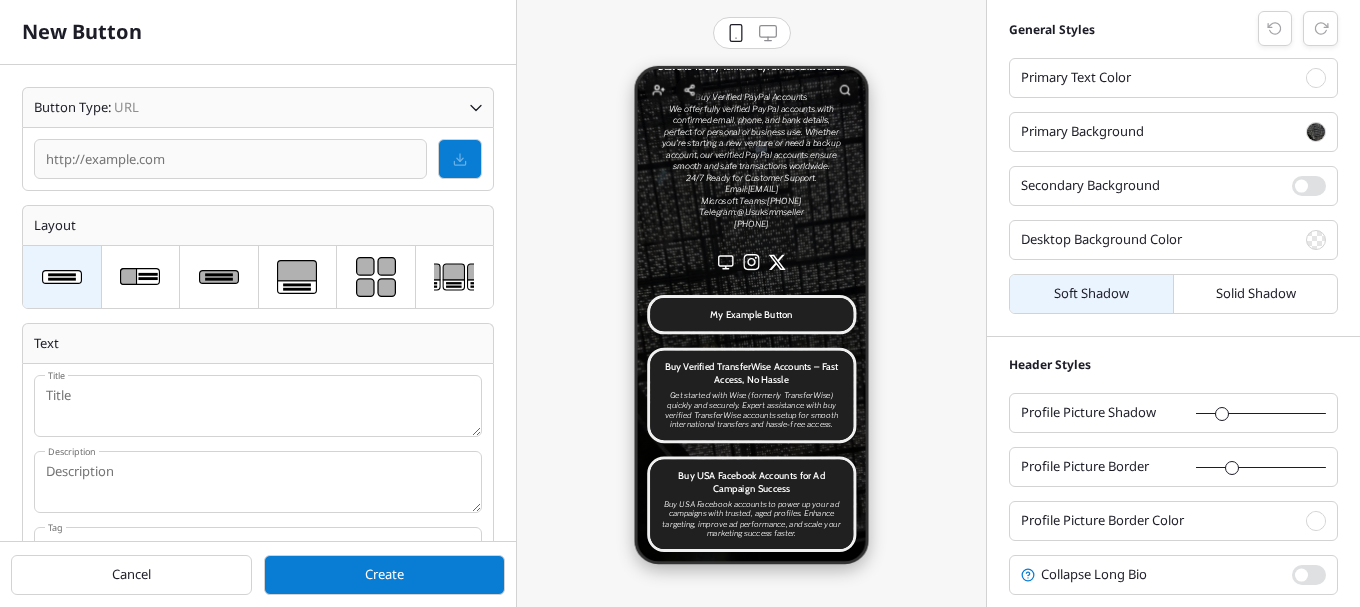 click at bounding box center (230, 159) 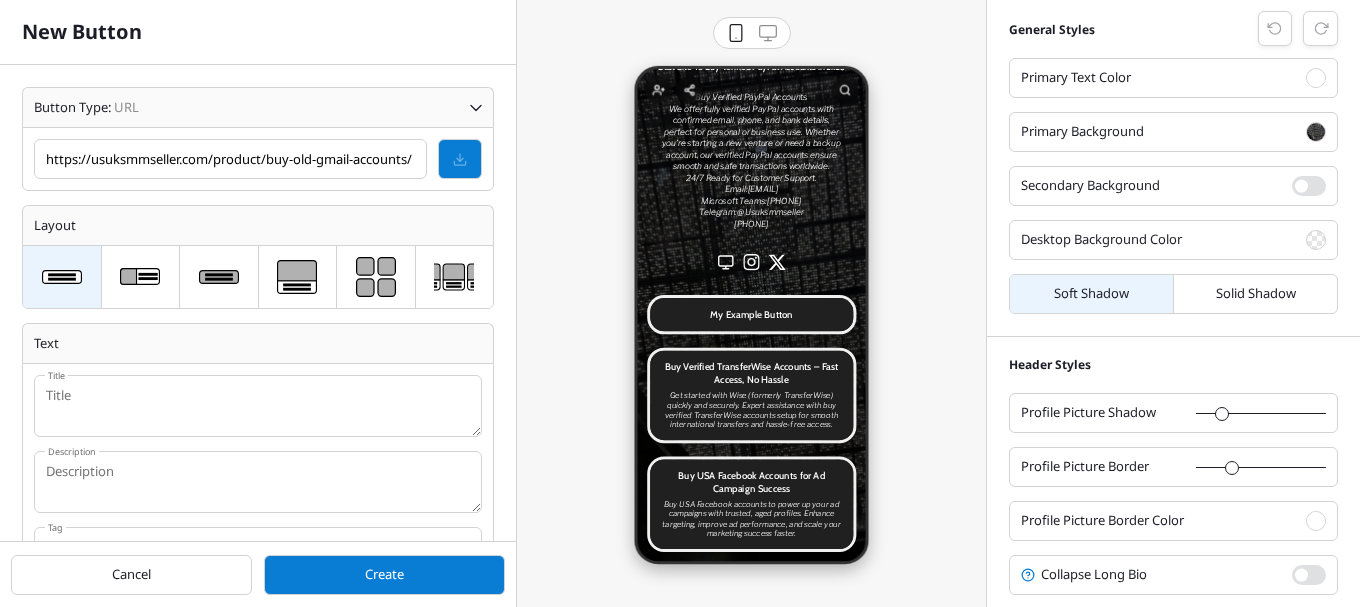 scroll, scrollTop: 0, scrollLeft: 16, axis: horizontal 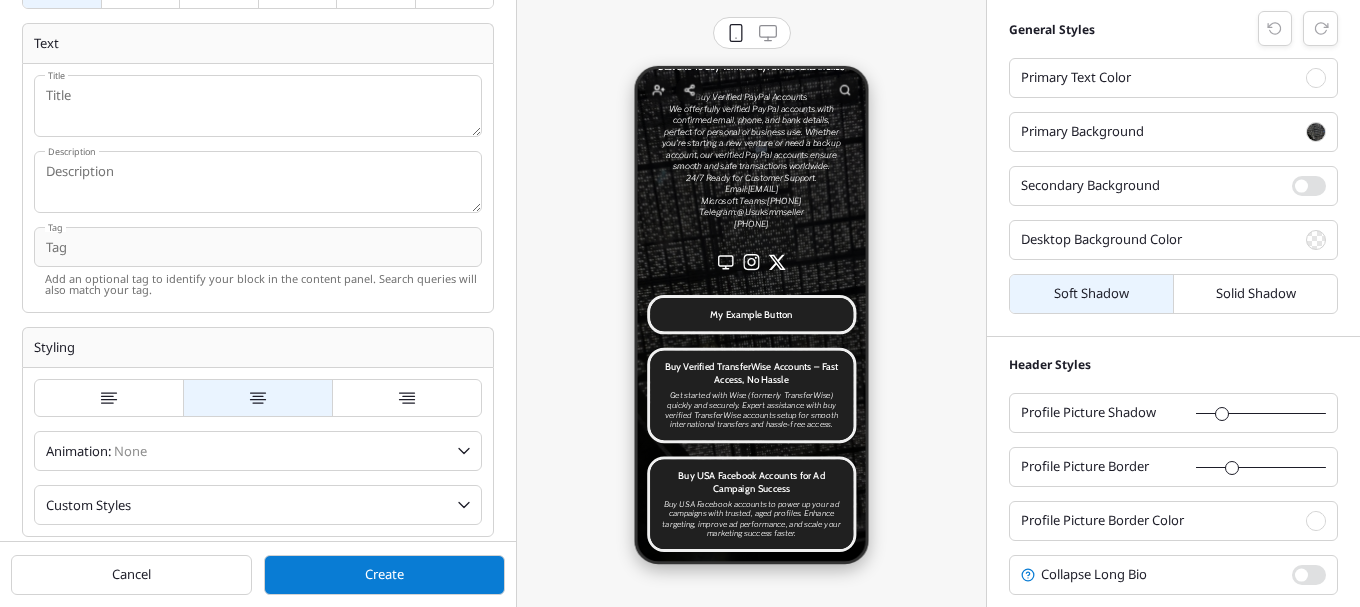 type on "https://usuksmmseller.com/product/buy-old-gmail-accounts/" 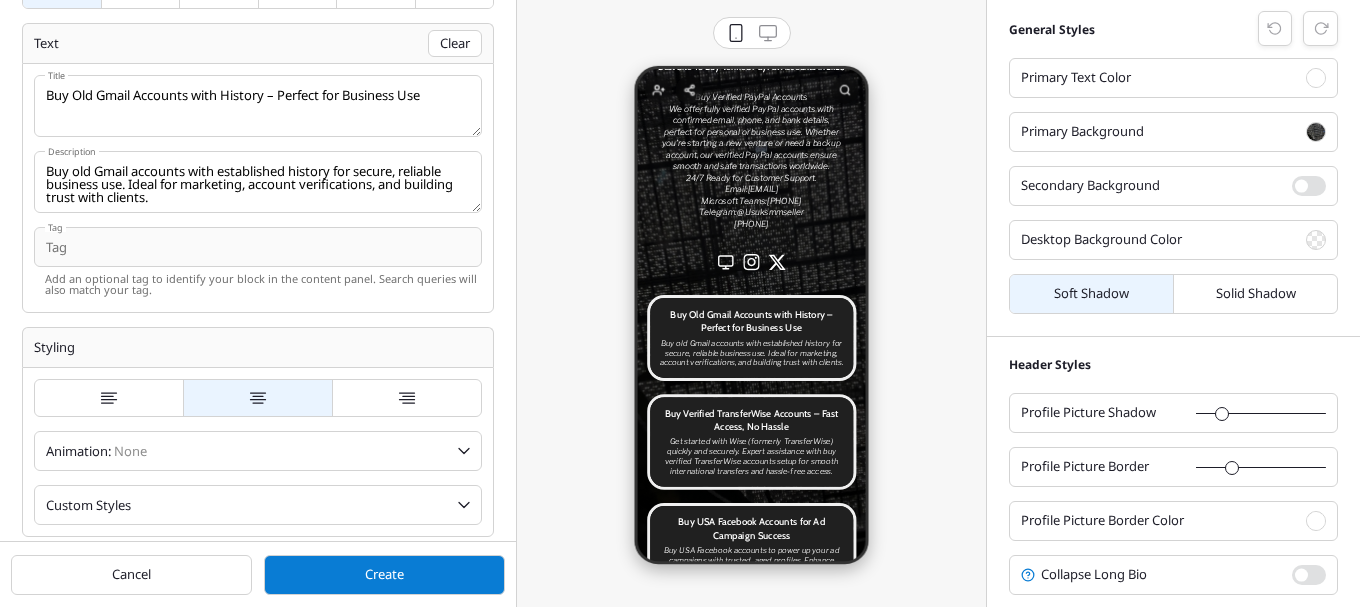 paste on "Buy old Gmail accounts" 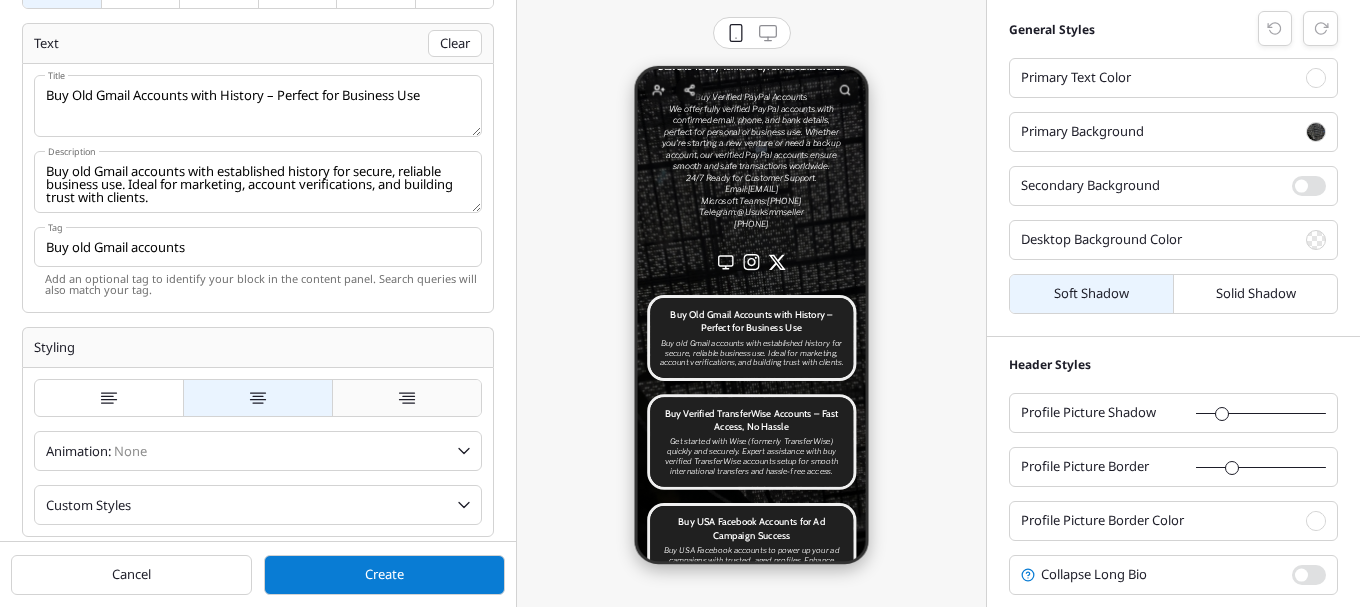 scroll, scrollTop: 214, scrollLeft: 0, axis: vertical 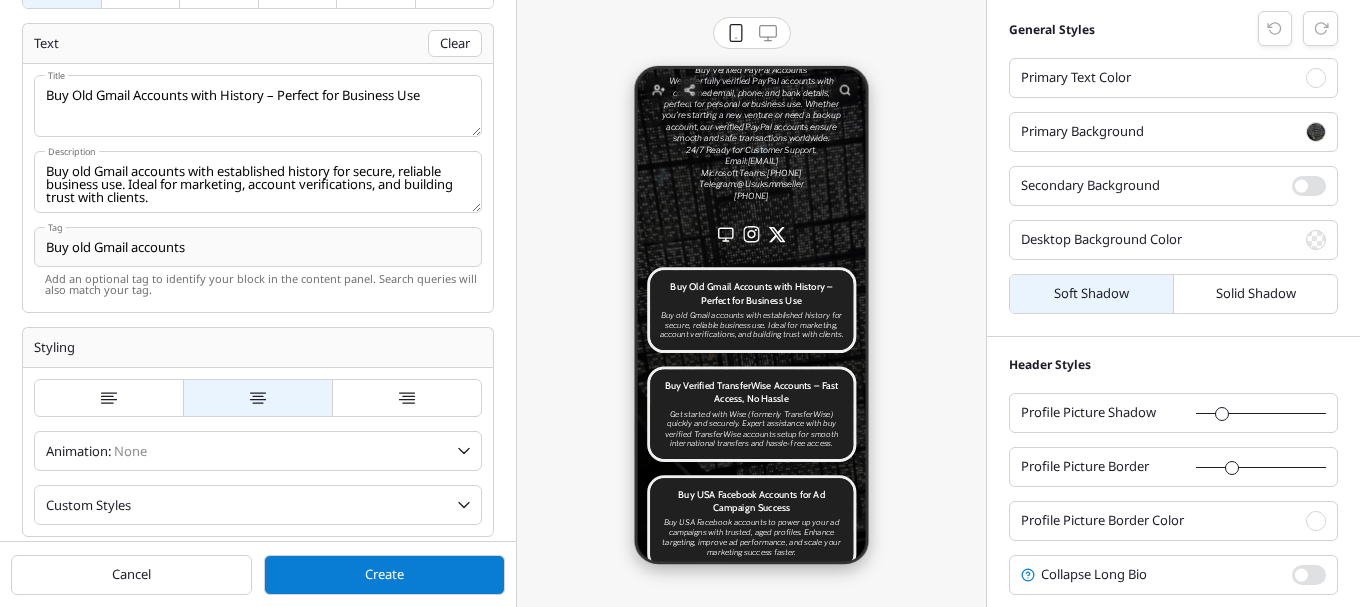 click on "Buy old Gmail accounts" at bounding box center (258, 247) 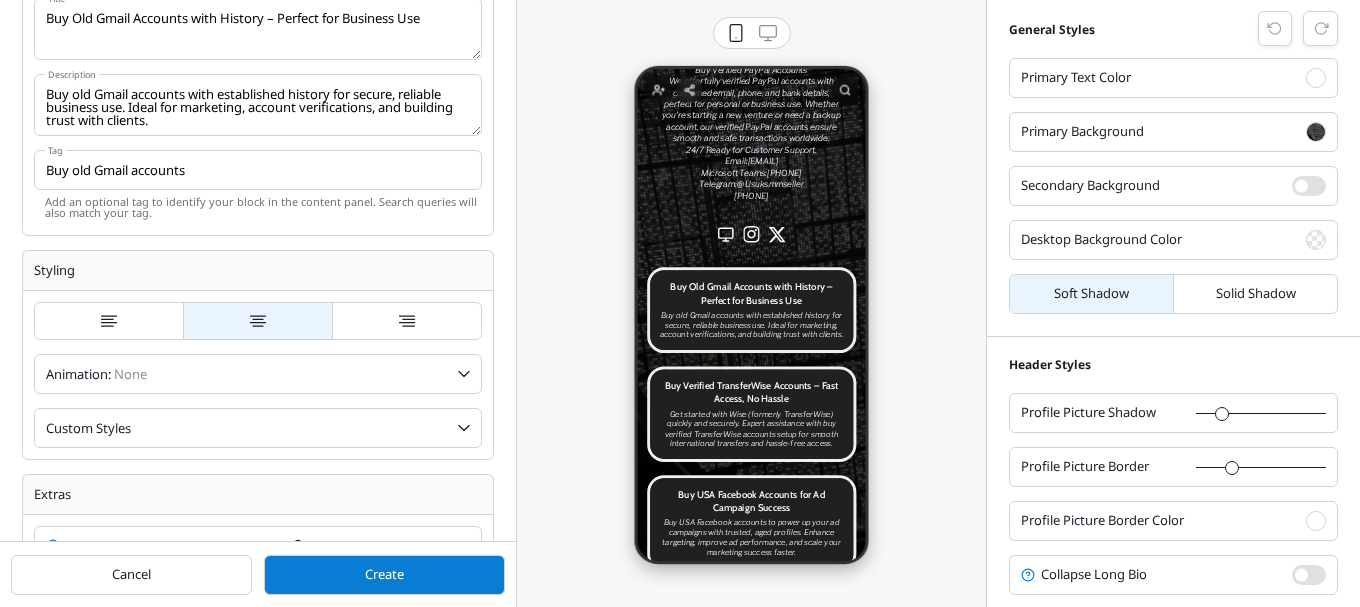 scroll, scrollTop: 400, scrollLeft: 0, axis: vertical 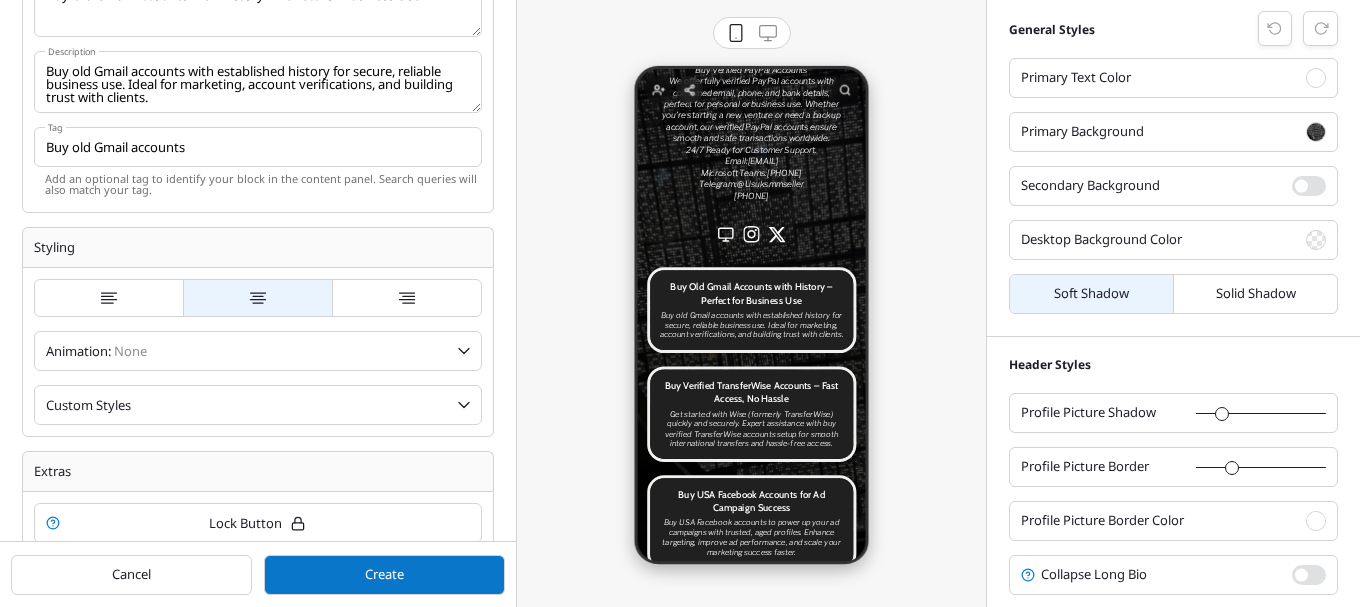 type on "Buy old Gmail accounts" 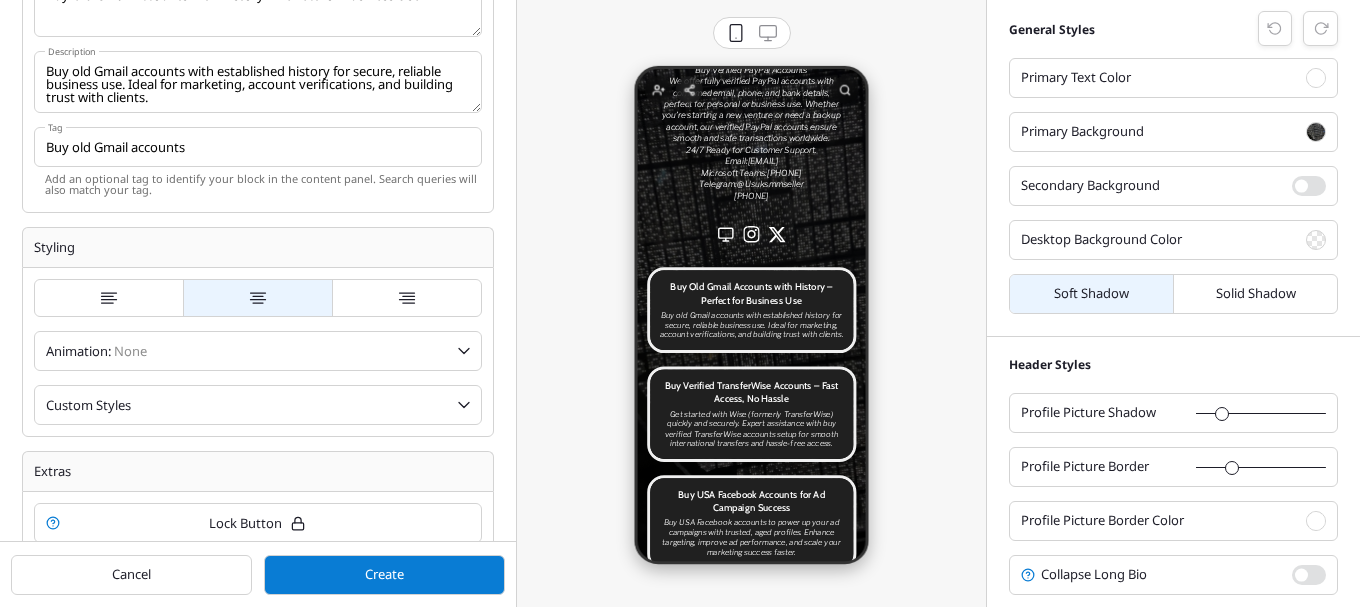 click on "Create" at bounding box center (384, 575) 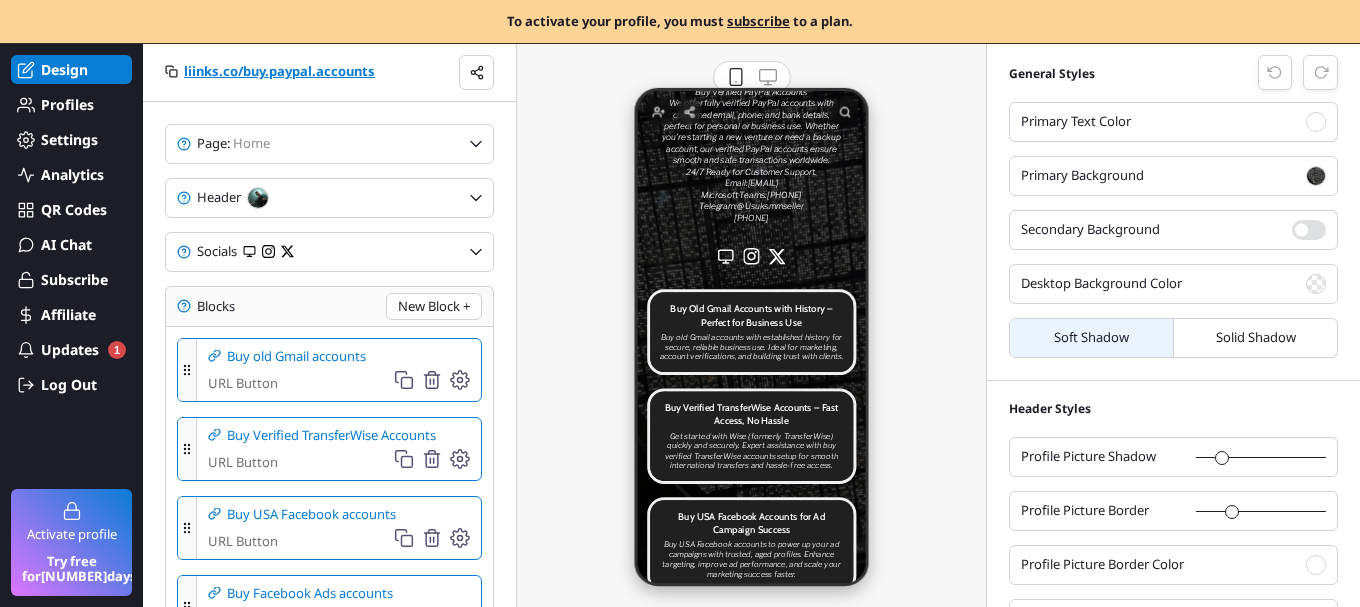 scroll, scrollTop: 484, scrollLeft: 456, axis: both 